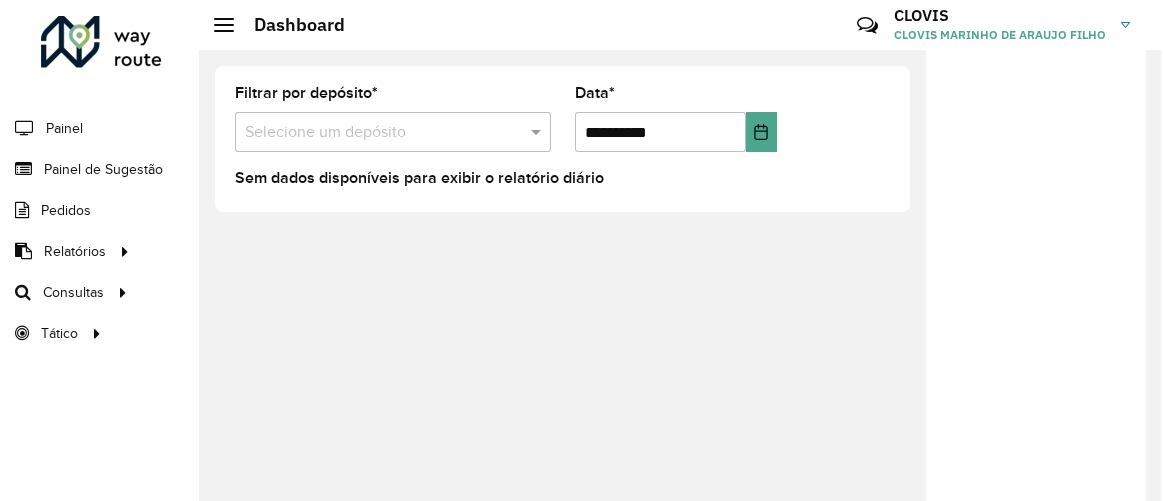 scroll, scrollTop: 0, scrollLeft: 0, axis: both 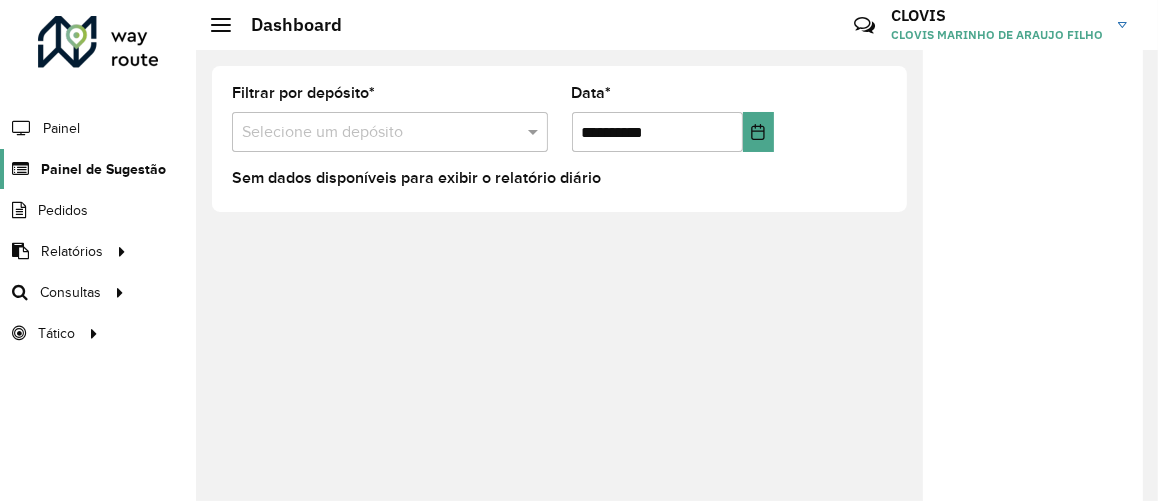 click on "Painel de Sugestão" 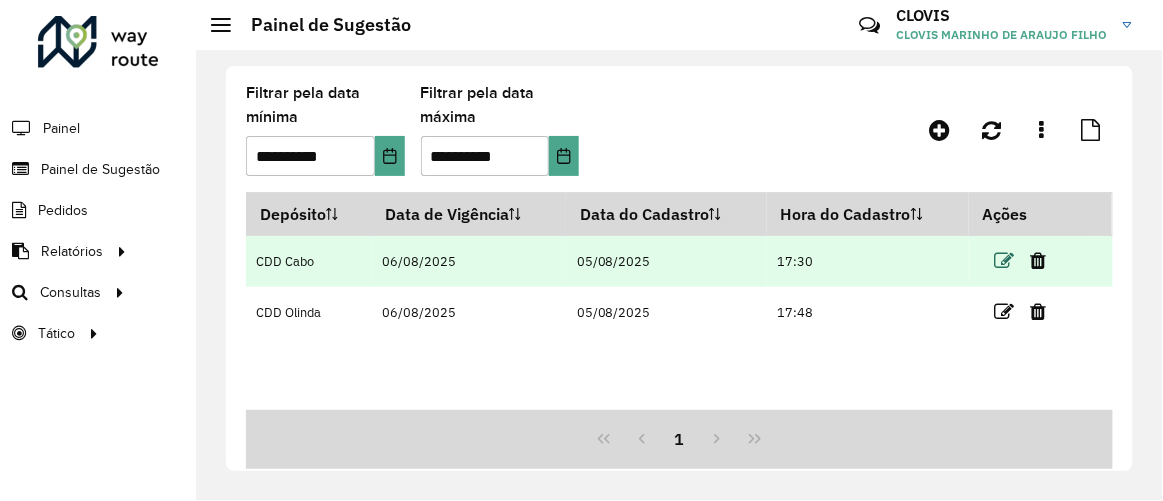 click at bounding box center (1005, 261) 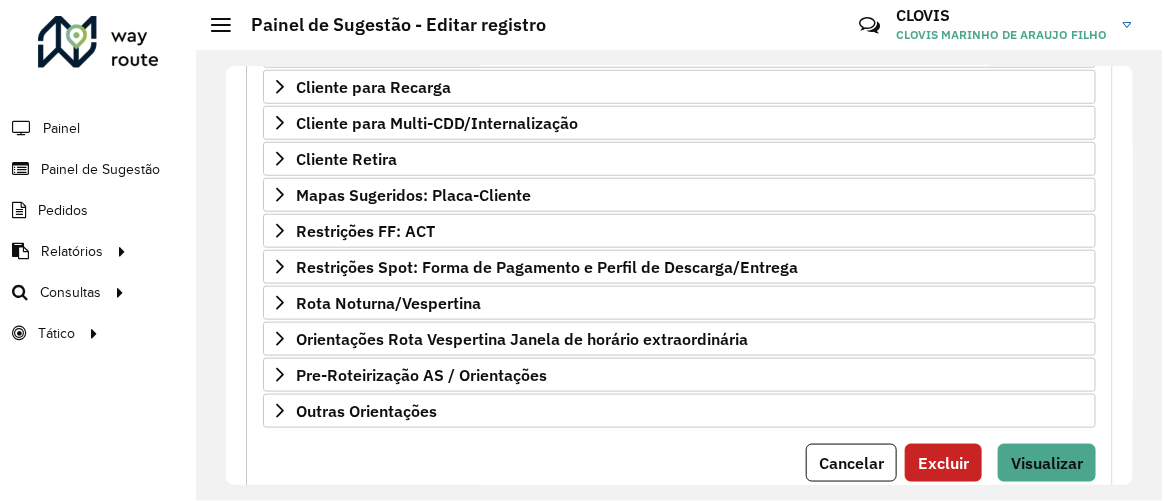 scroll, scrollTop: 430, scrollLeft: 0, axis: vertical 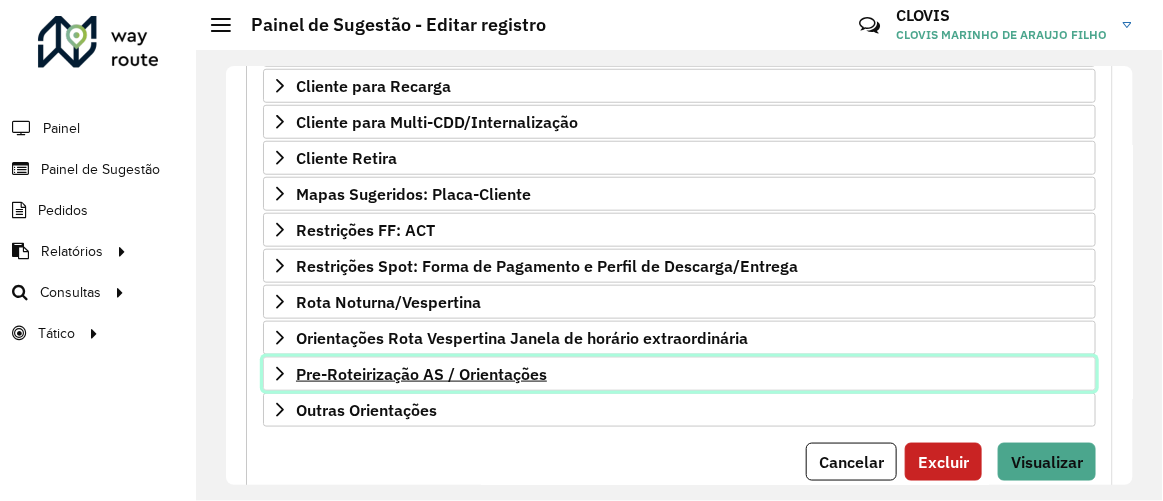 click on "Pre-Roteirização AS / Orientações" at bounding box center (421, 374) 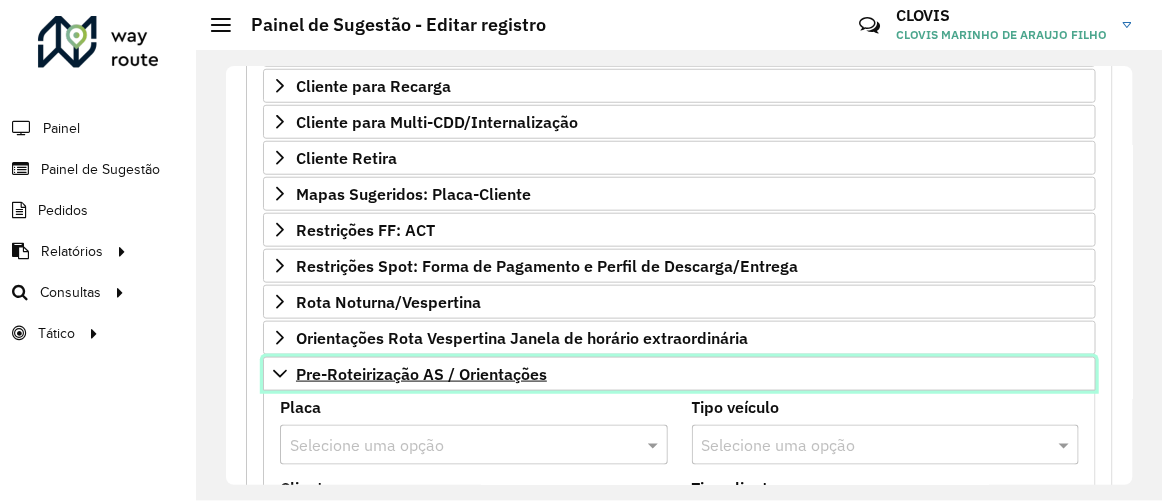 click on "Pre-Roteirização AS / Orientações" at bounding box center [421, 374] 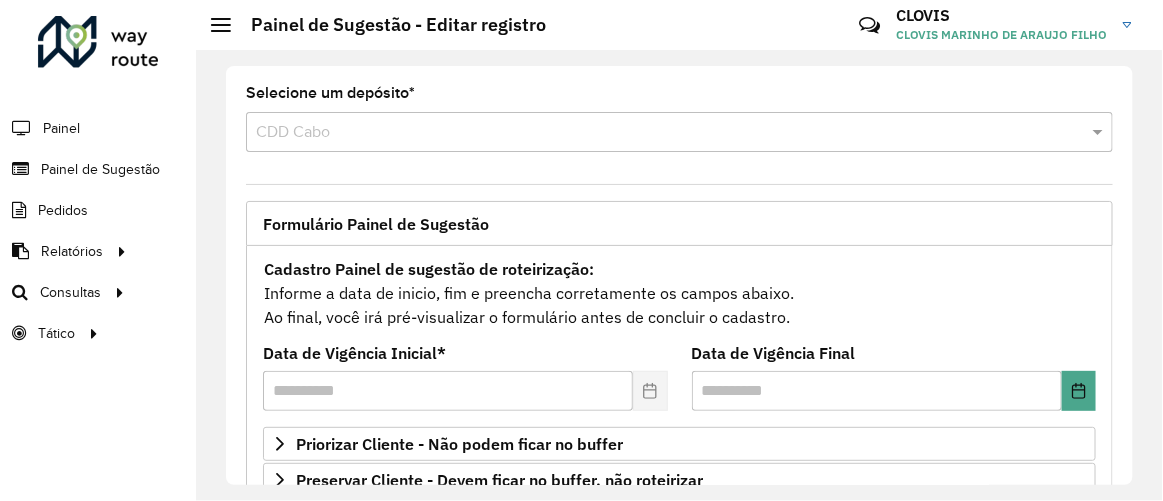 scroll, scrollTop: 483, scrollLeft: 0, axis: vertical 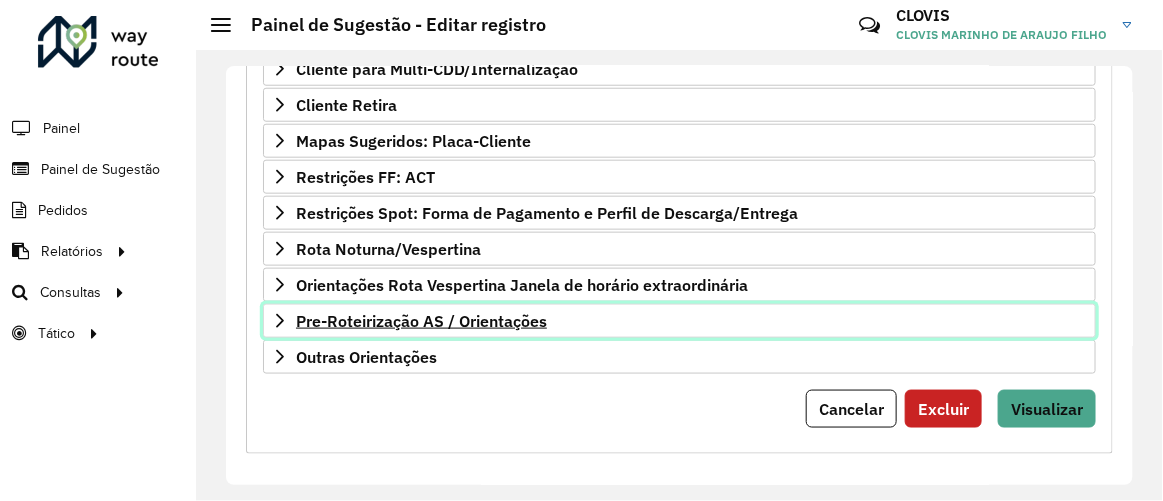 click on "Pre-Roteirização AS / Orientações" at bounding box center (421, 321) 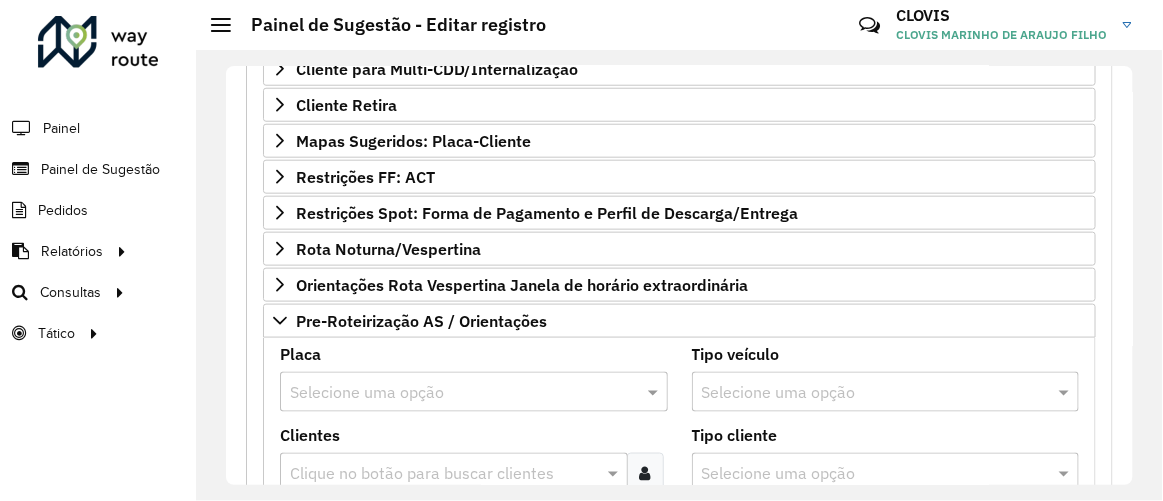 click on "Selecione um depósito * Selecione uma opção × CDD Cabo Formulário Painel de Sugestão
Cadastro Painel de sugestão de roteirização:
Informe a data de inicio, fim e preencha corretamente os campos abaixo.
Ao final, você irá pré-visualizar o formulário antes de concluir o cadastro.
Data de Vigência Inicial * ******** Data de Vigência Final Priorizar Cliente - Não podem ficar no buffer Clientes Clique no botão para buscar clientes 25 itens selecionados × Clientes que não podem ficar no Buffer – Máximo 50 PDVS Observações ***** Preservar Cliente - Devem ficar no buffer, não roteirizar Clientes Clique no botão para buscar clientes [NUMBER] - [COMPANY] × [NUMBER] - [COMPANY] × × Clientes que não devem ser roteirizados – Máximo 50 PDVS Observações Cliente para Recarga Placa Selecione uma opção Tipo veículo Selecione uma opção Clientes Pedidos 2" 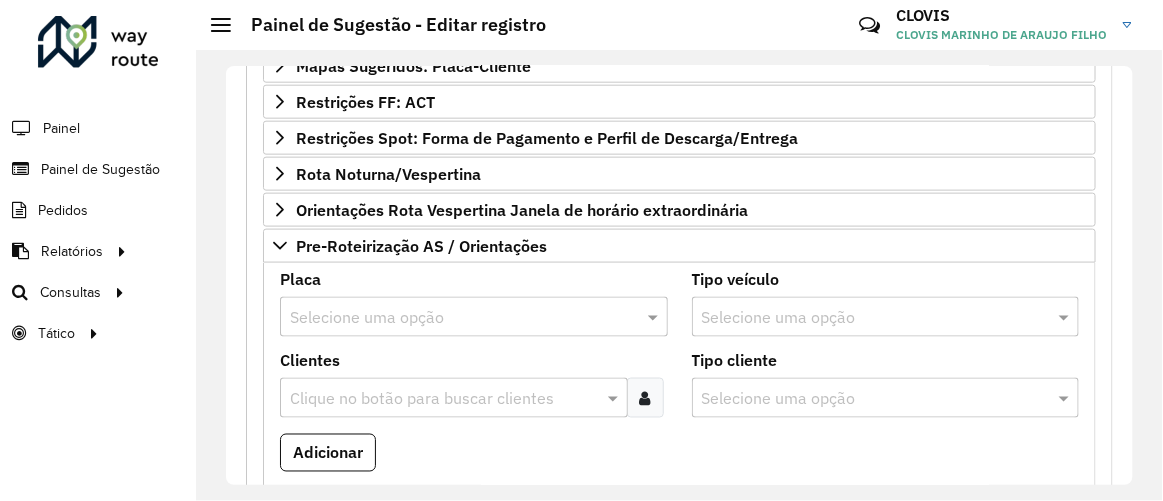 scroll, scrollTop: 576, scrollLeft: 0, axis: vertical 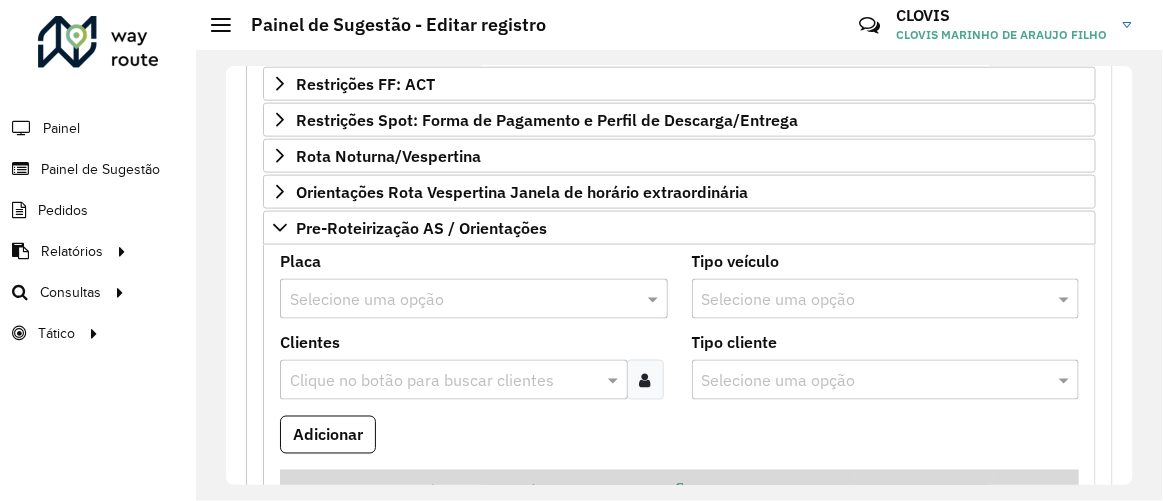 click on "Placa  Selecione uma opção" at bounding box center (474, 286) 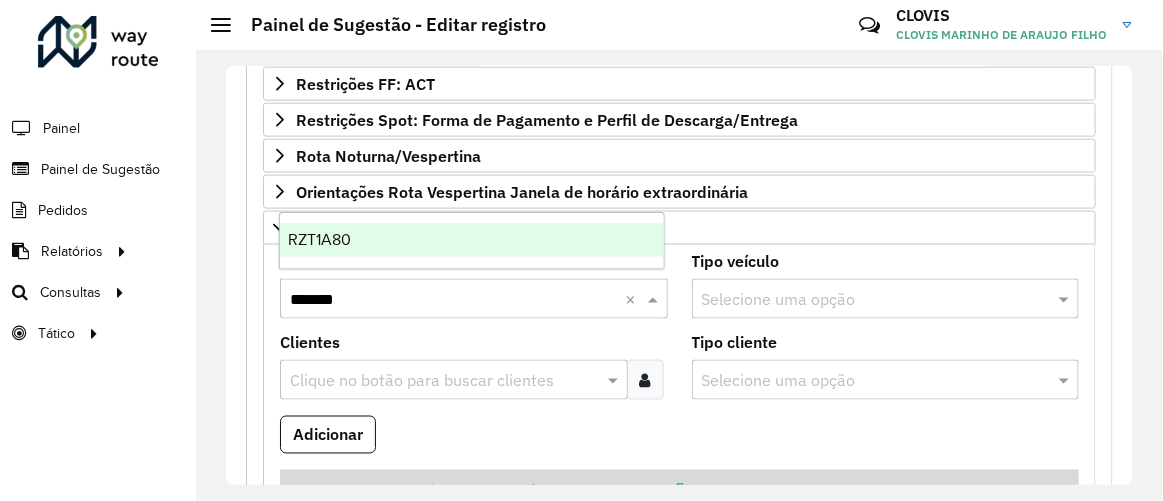type 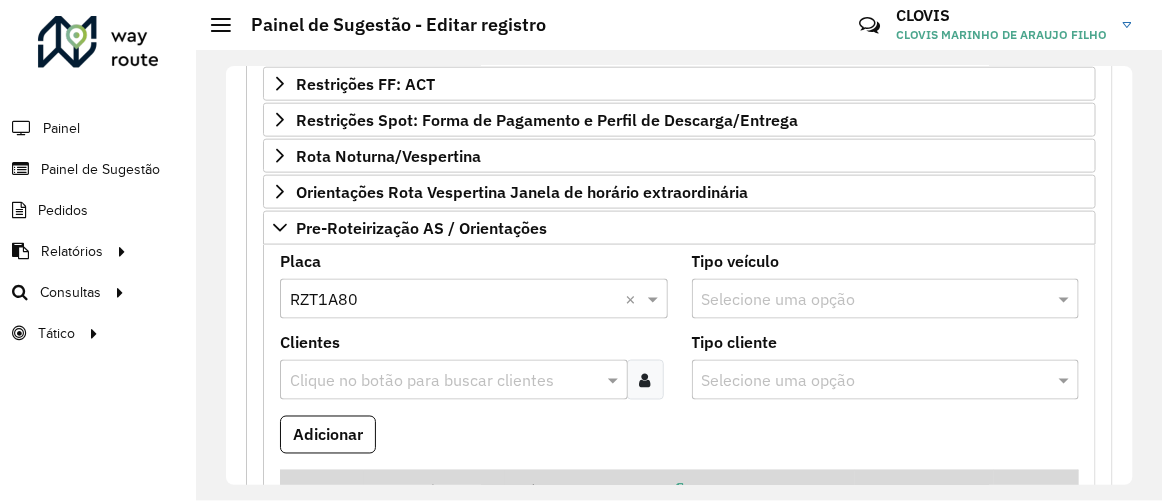 click on "Clique no botão para buscar clientes" at bounding box center (454, 380) 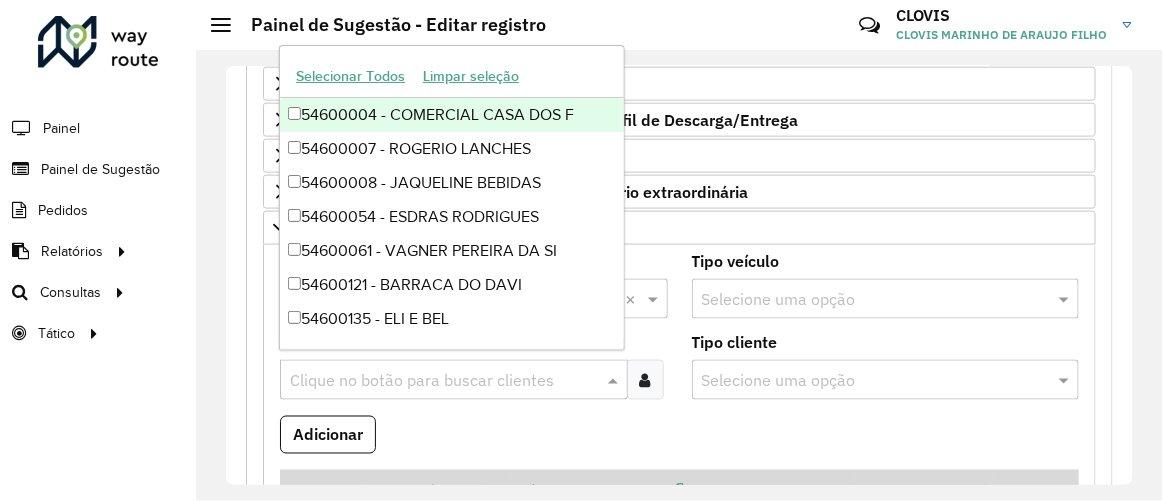 paste on "*****" 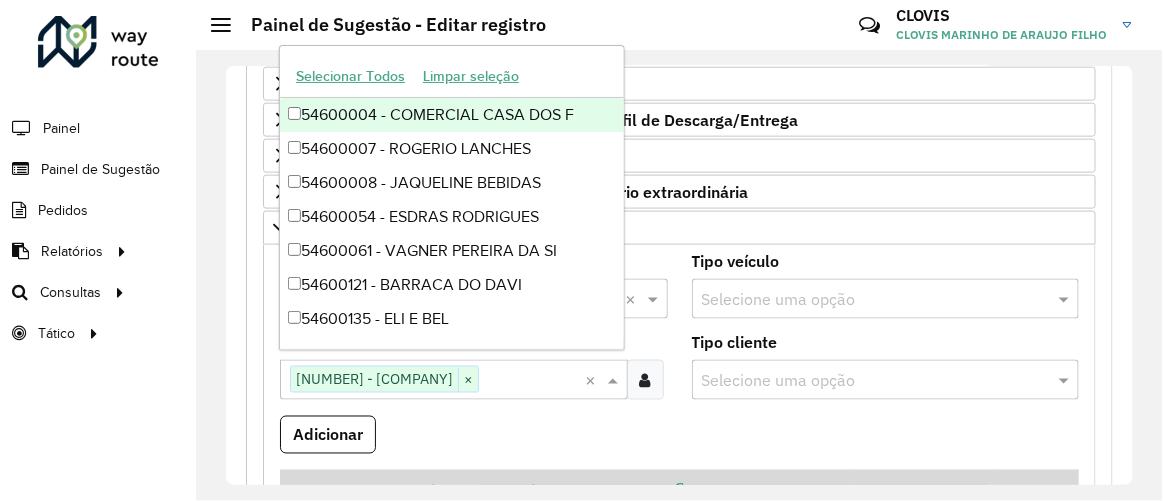 click on "Adicionar" at bounding box center [679, 443] 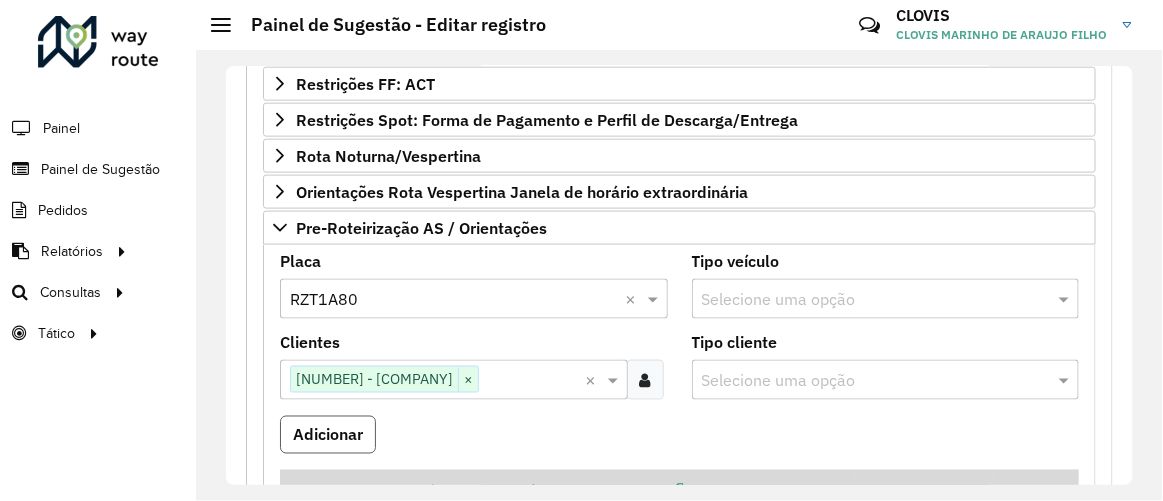 click on "Adicionar" at bounding box center (328, 435) 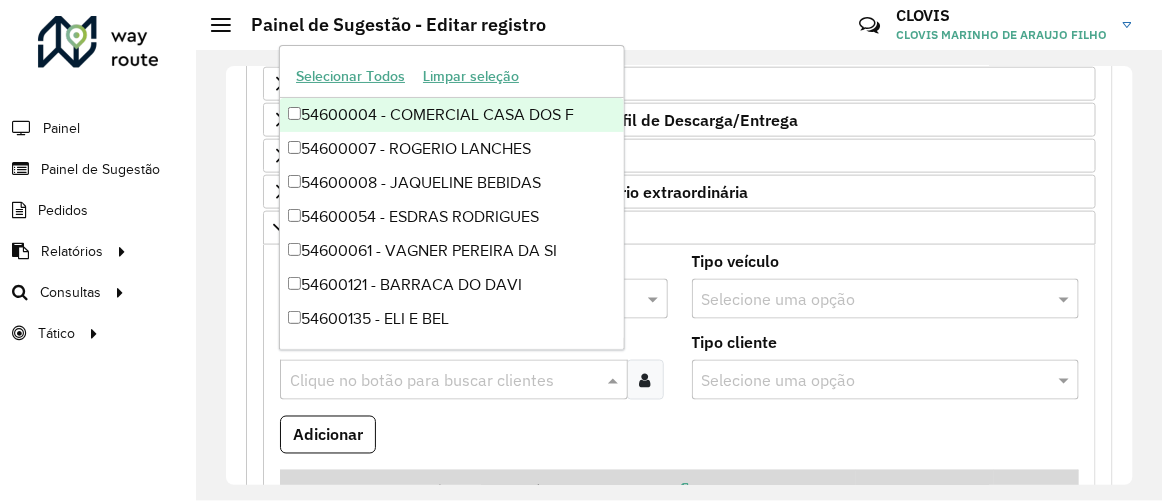 click on "Clique no botão para buscar clientes" at bounding box center [454, 380] 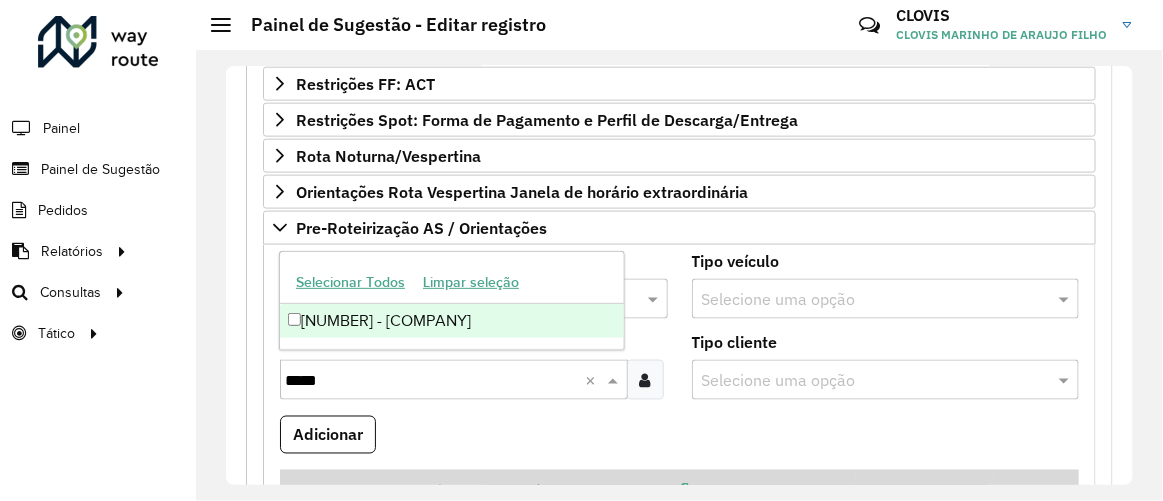 type 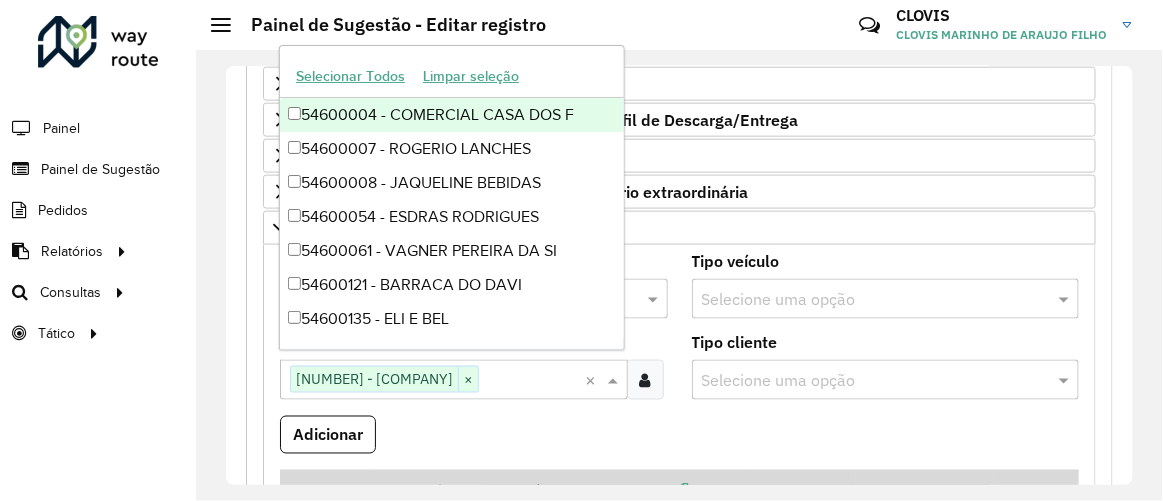 click on "Adicionar" at bounding box center (679, 443) 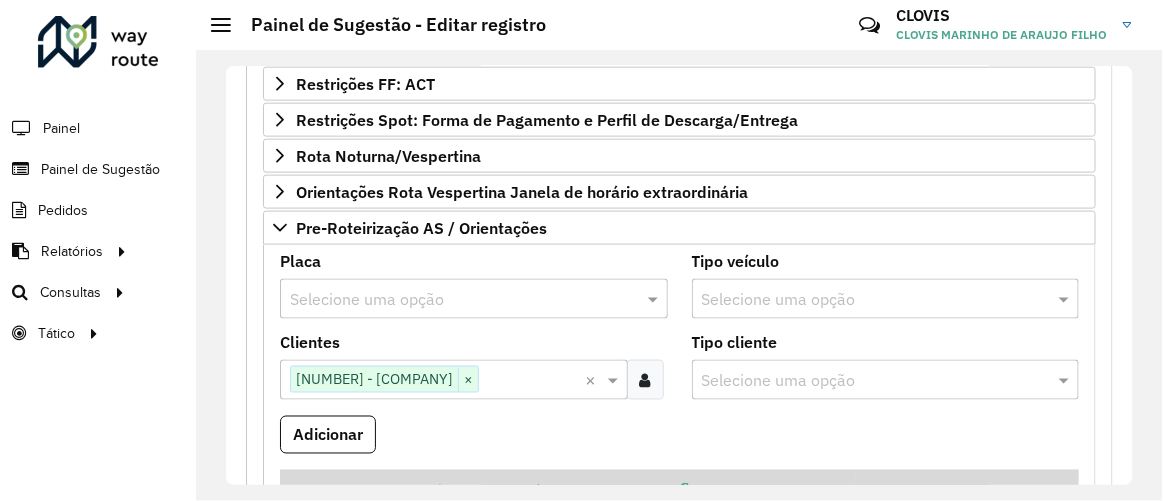 click at bounding box center (454, 300) 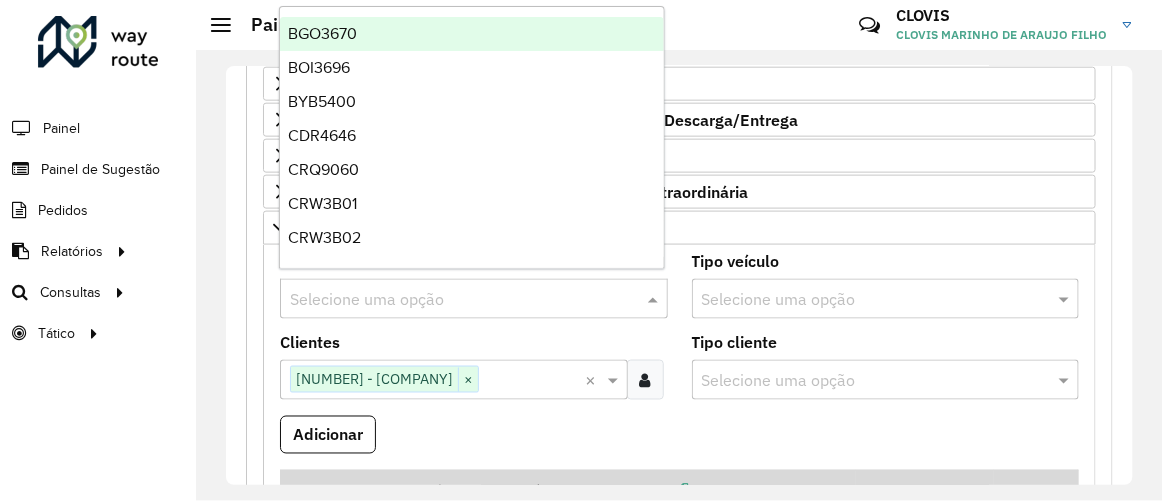 paste on "*******" 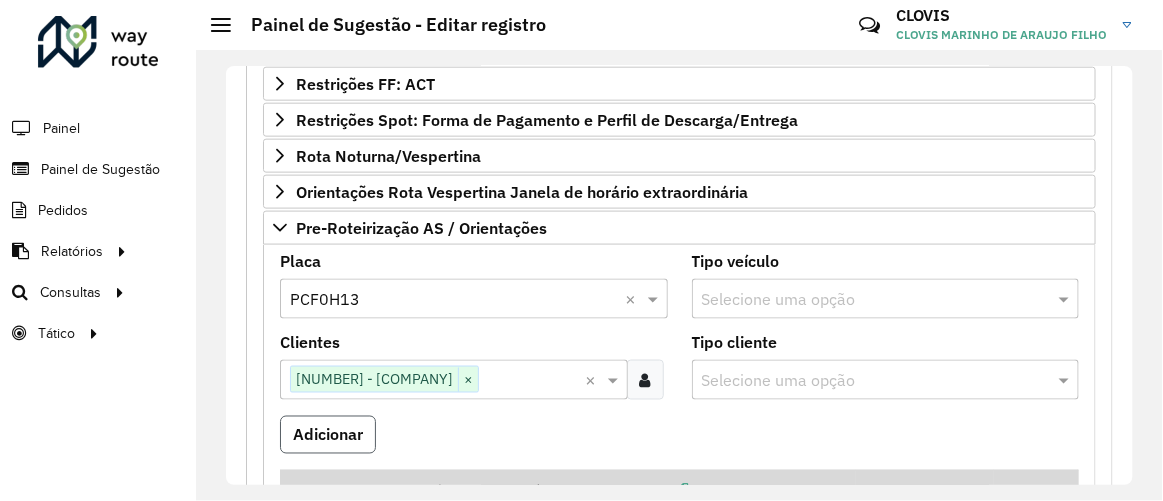 click on "Adicionar" at bounding box center (328, 435) 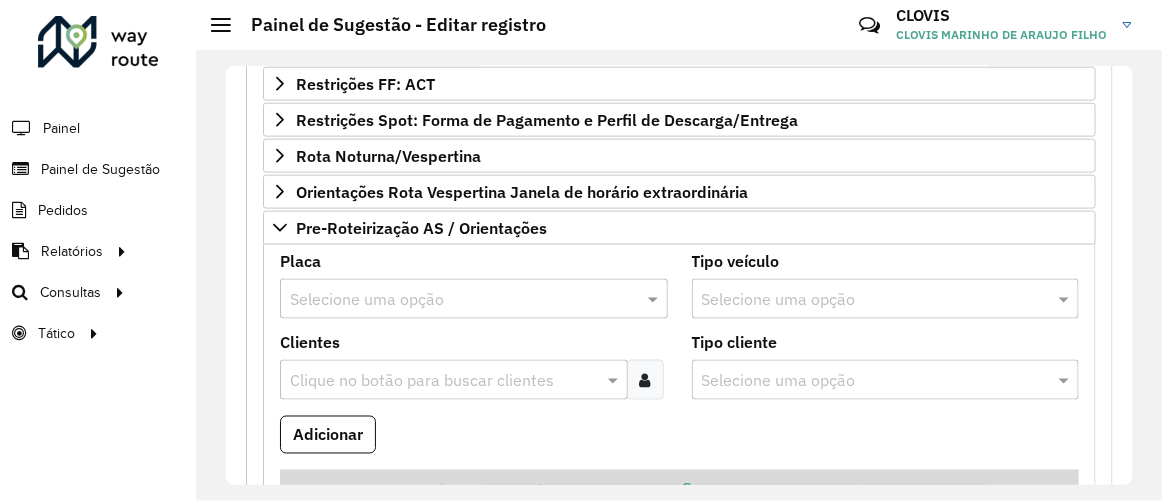 click at bounding box center [454, 300] 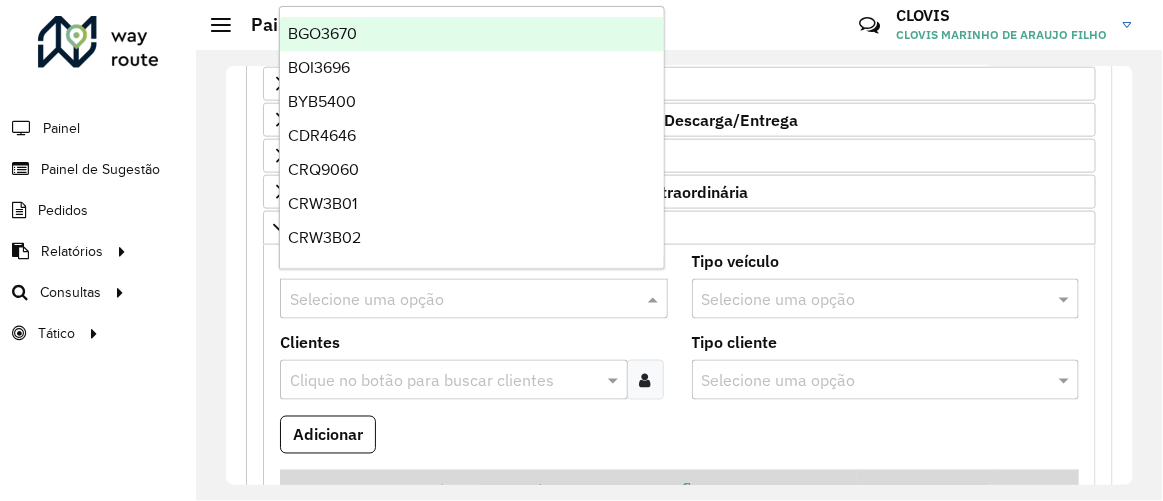 paste on "*******" 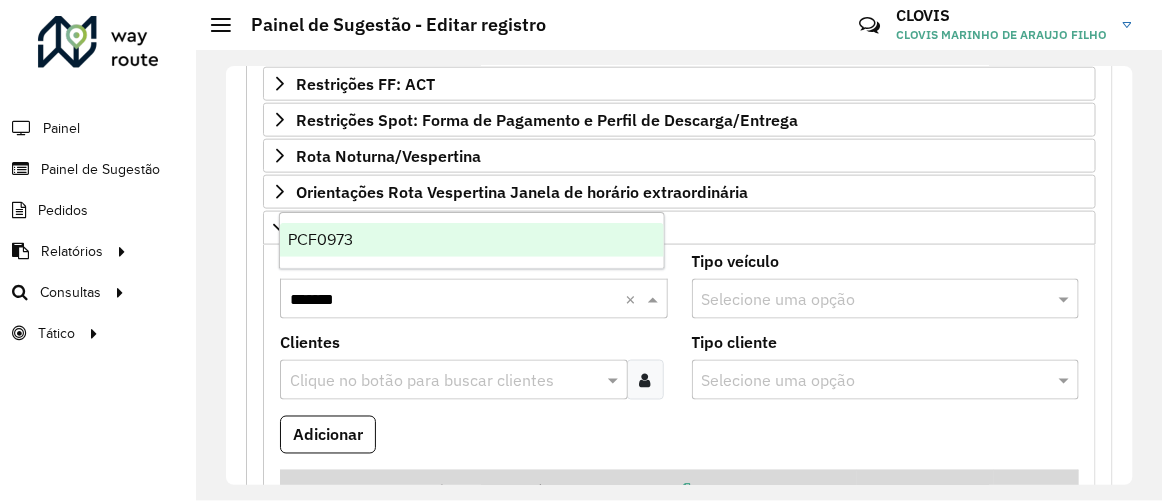 click on "*******" at bounding box center [454, 300] 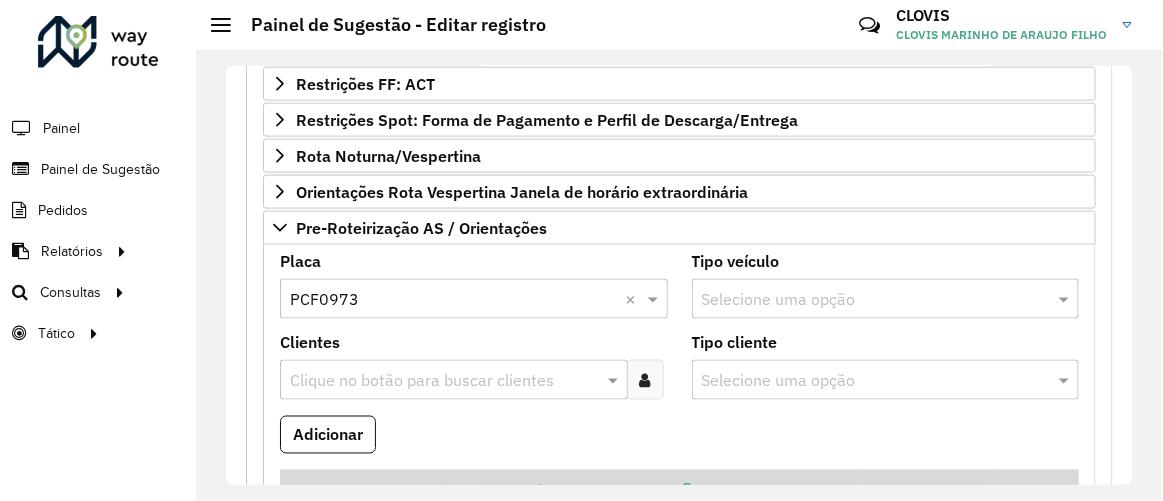 click on "Clique no botão para buscar clientes" at bounding box center [454, 380] 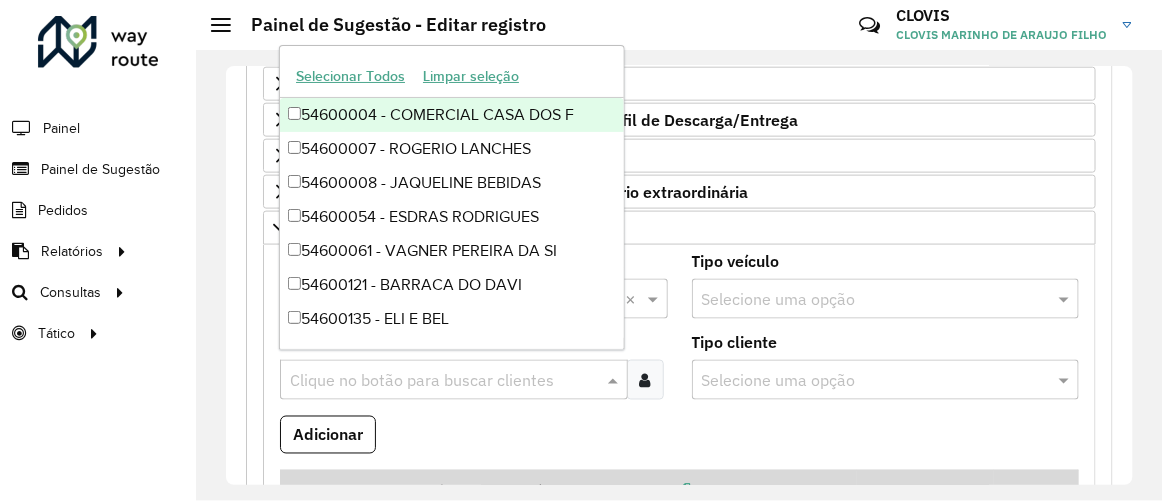 paste on "*****" 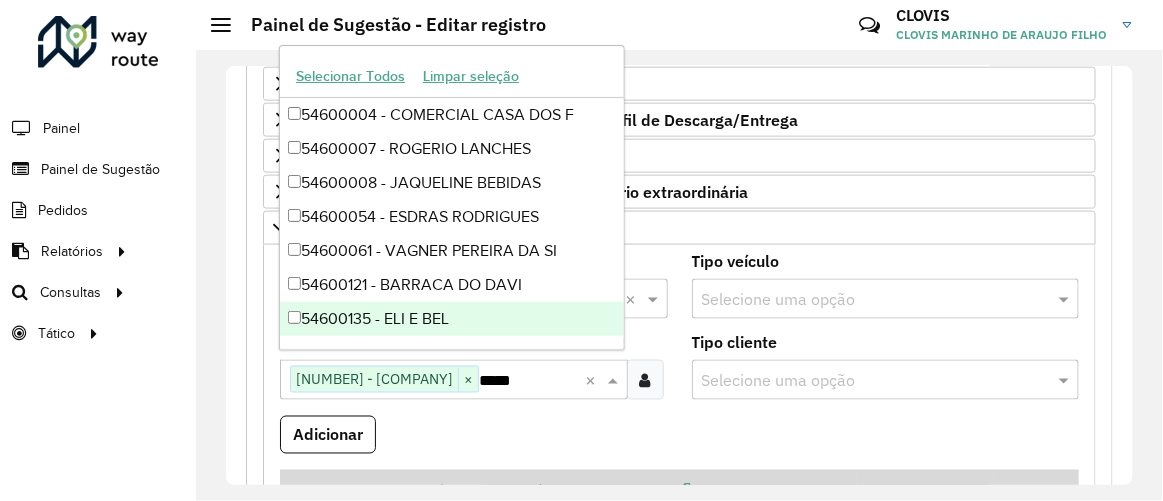 scroll, scrollTop: 0, scrollLeft: 46, axis: horizontal 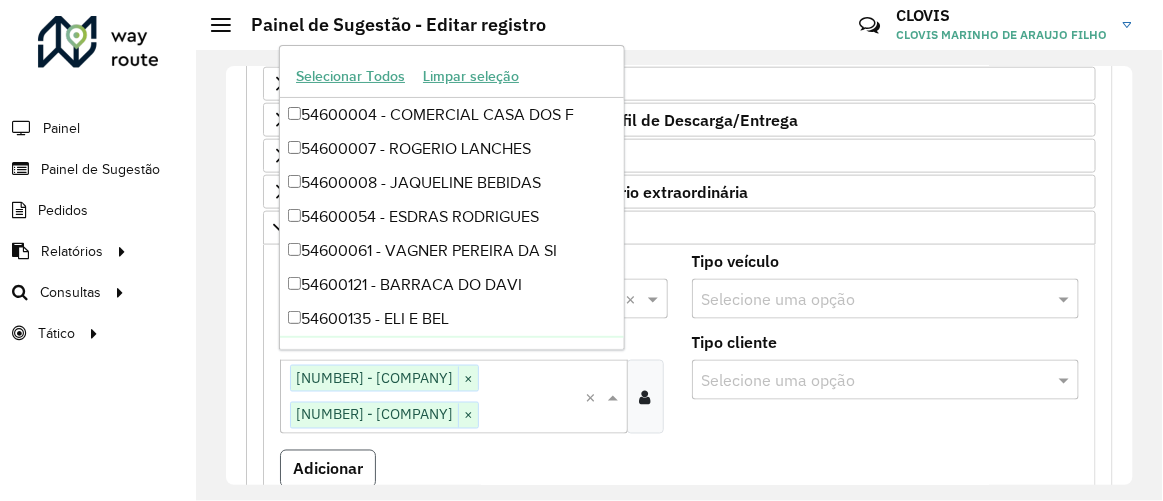 click on "Adicionar" at bounding box center [328, 469] 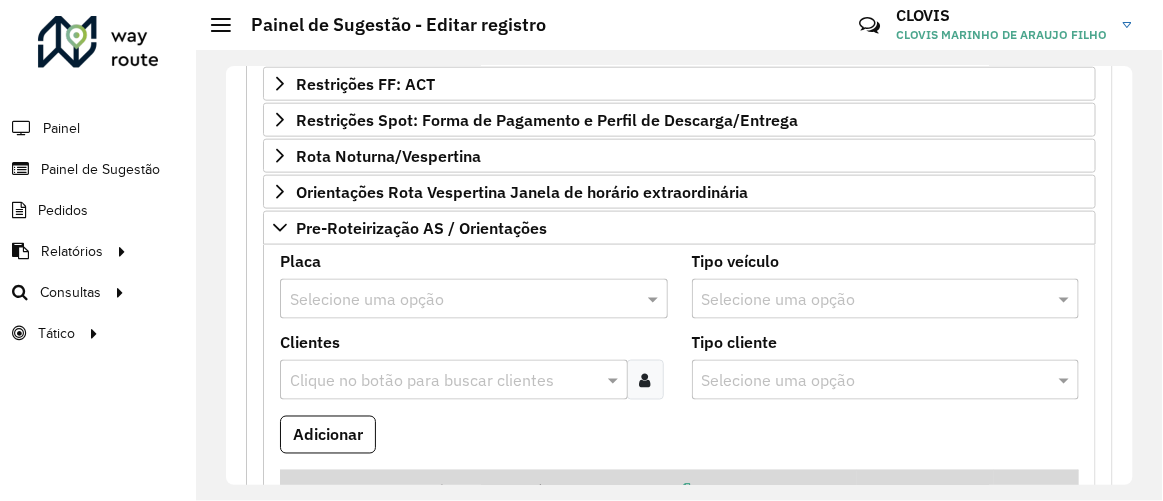 scroll, scrollTop: 0, scrollLeft: 0, axis: both 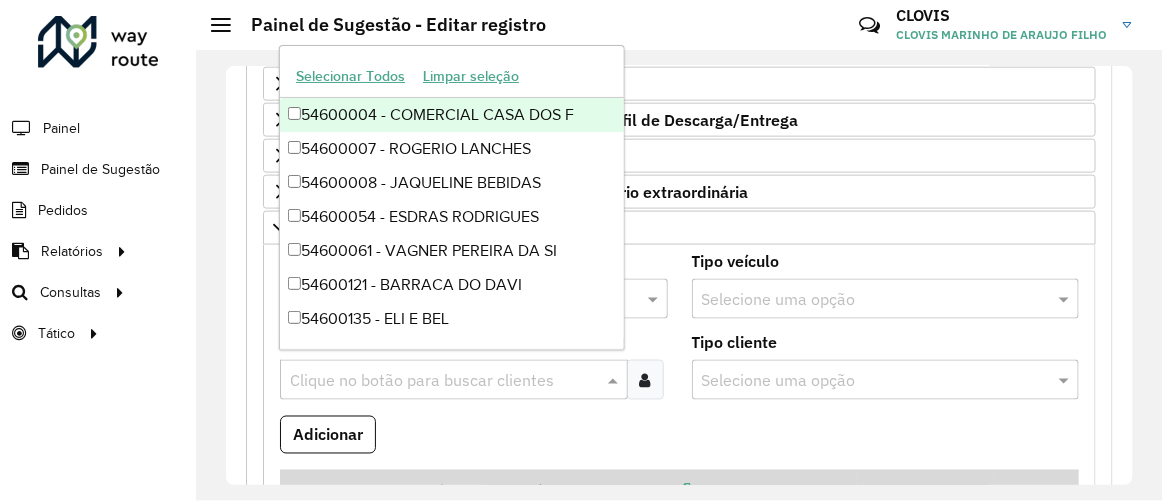 paste on "*****" 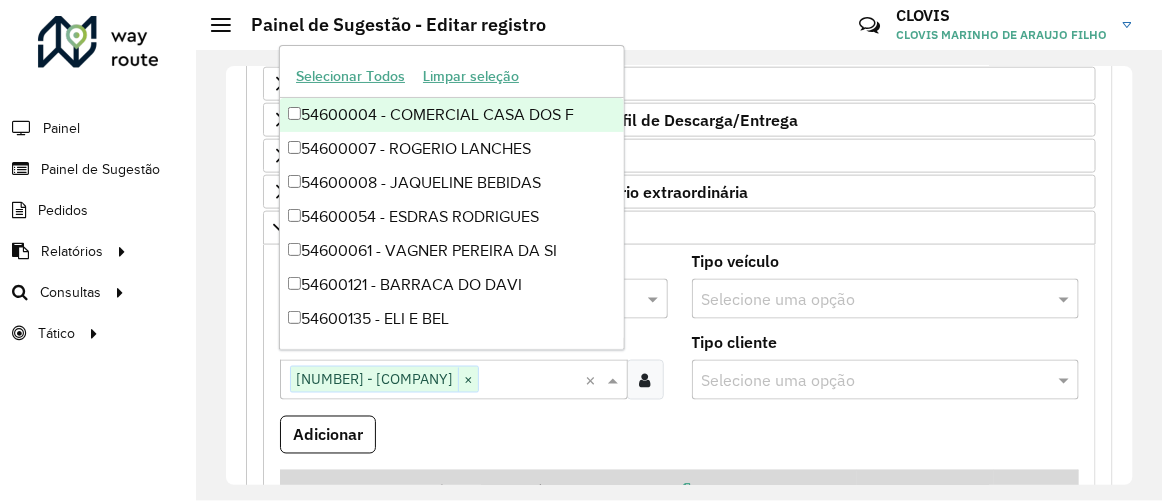 click on "Adicionar" at bounding box center (679, 443) 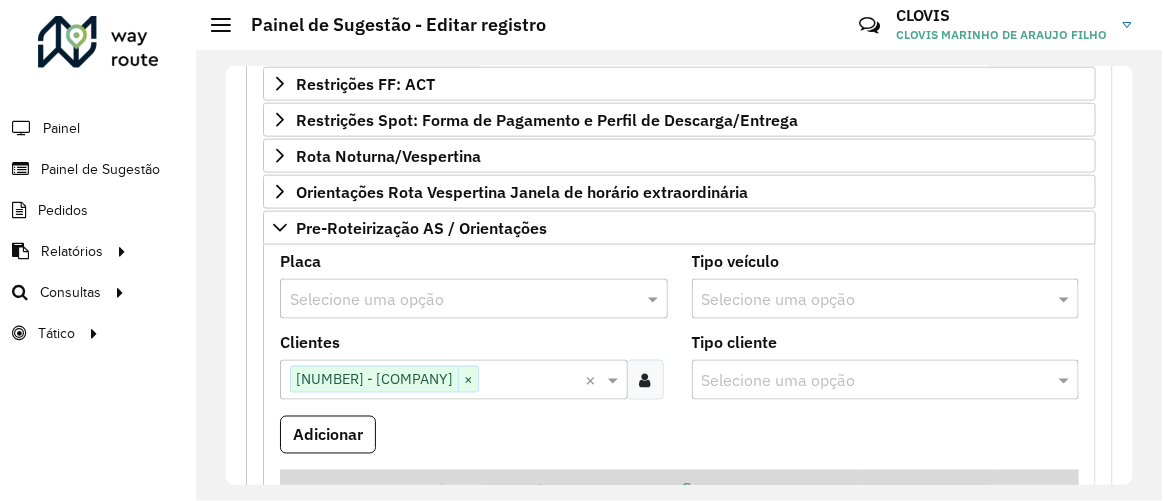 click on "Selecione uma opção" at bounding box center [474, 299] 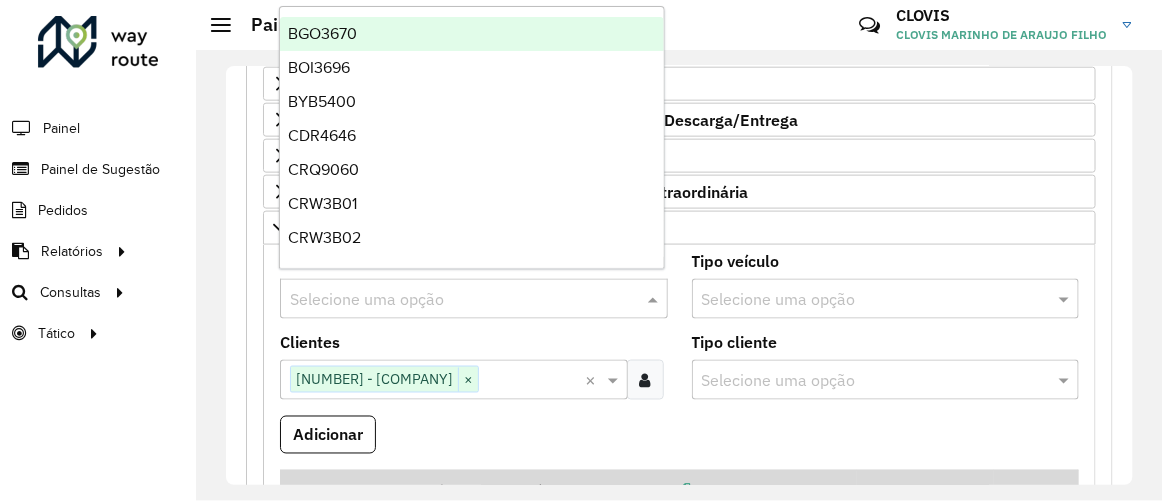 paste on "*******" 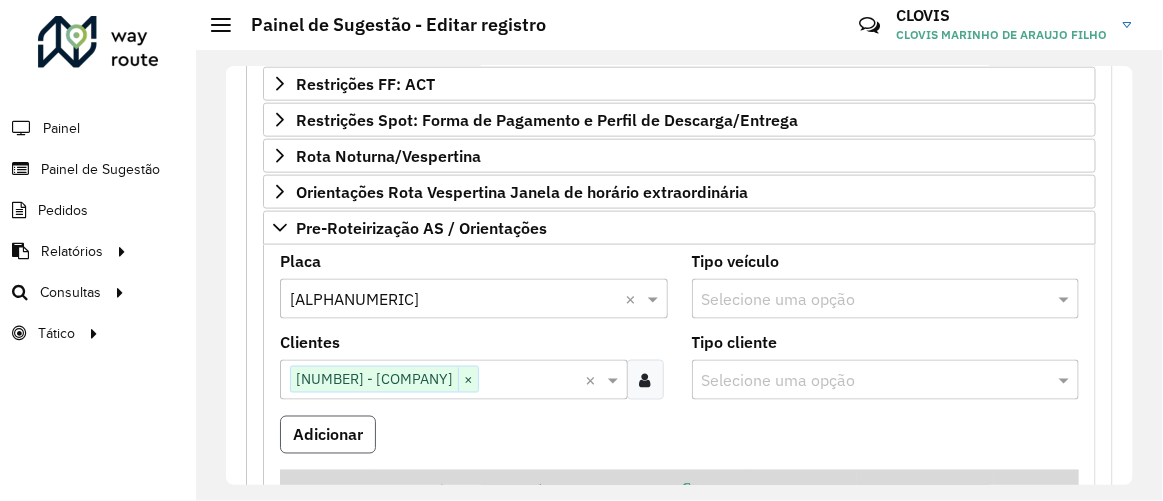 click on "Adicionar" at bounding box center (328, 435) 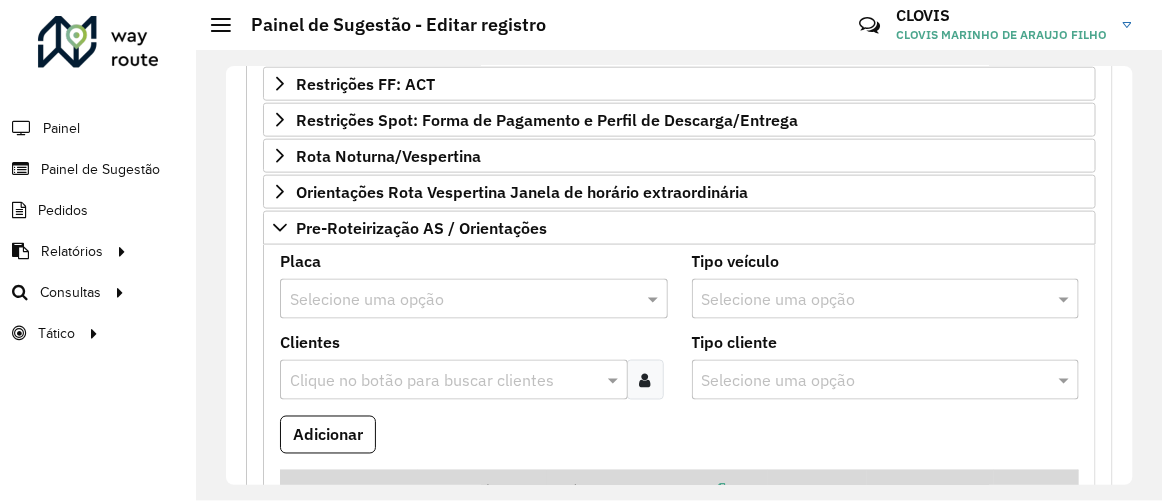click on "Placa  Selecione uma opção" at bounding box center [474, 294] 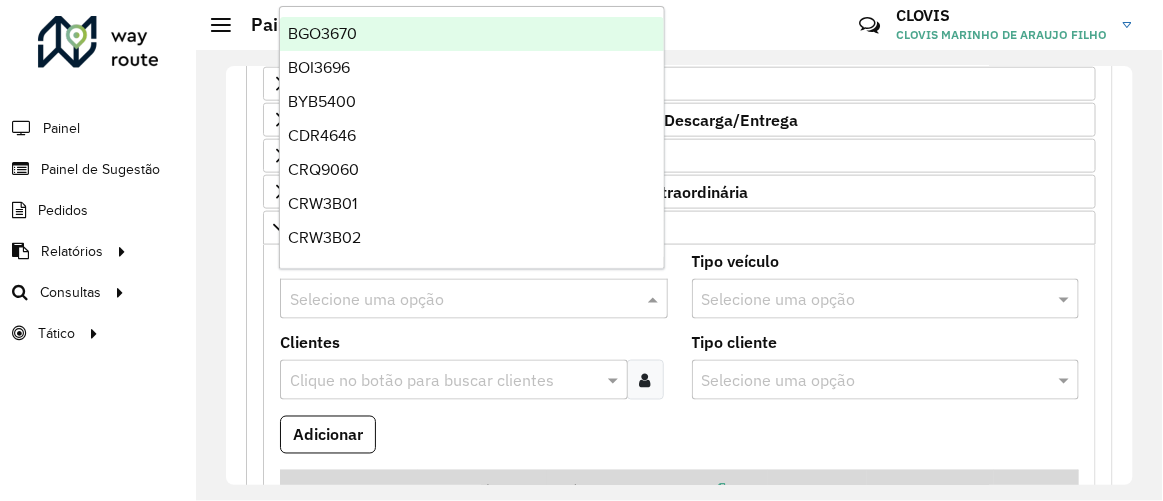 paste on "*******" 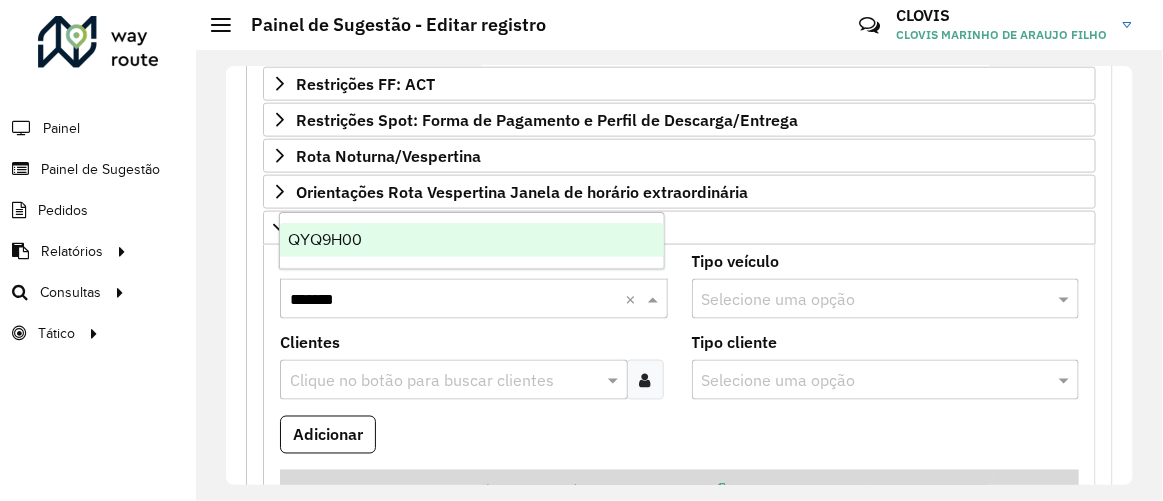 type 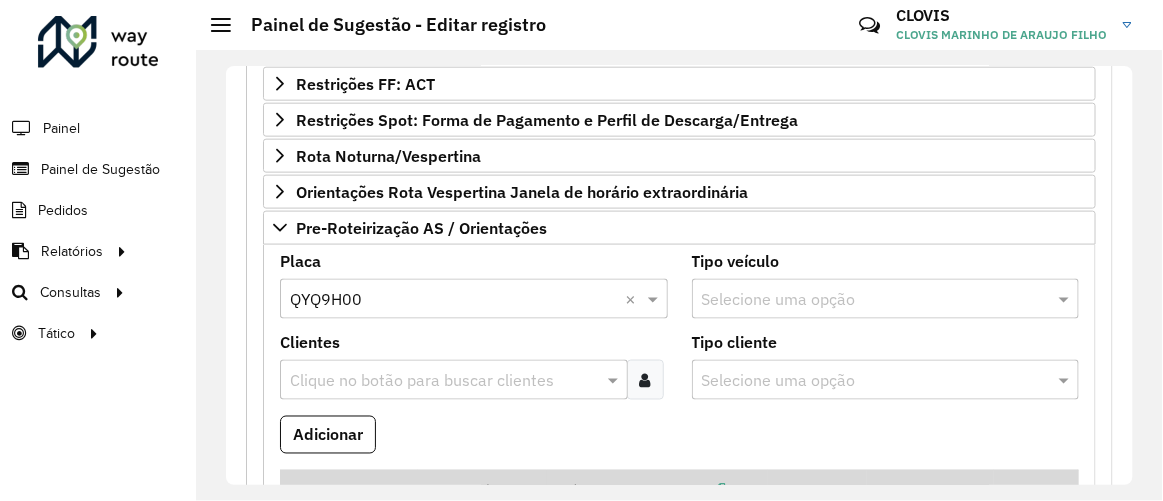 click on "Aguarde... Pop-up bloqueado! Seu navegador bloqueou automáticamente a abertura de uma nova janela. Acesse as configurações e adicione o endereço do sistema a lista de permissão. Fechar Roteirizador AmbevTech Painel Painel de Sugestão Pedidos Relatórios Clientes Clientes fora malha Edição tempo atendimento Indicadores roteirização Pedidos agrupados Pedidos não Roteirizados Romaneio Roteirização Setor Veículos Consultas Roteirização Setores Tático Análise de Sessões Service Time Painel de Sugestão - Editar registro Críticas? Dúvidas? Elogios? Sugestões? Entre em contato conosco! [FIRST] [LAST] Selecione um depósito * Selecione uma opção × CDD Cabo Formulário Painel de Sugestão
Cadastro Painel de sugestão de roteirização: Informe a data de inicio, fim e preencha corretamente os campos abaixo. Data de Vigência Inicial * ******** Data de Vigência Final Clientes × ***** ×" at bounding box center [581, 250] 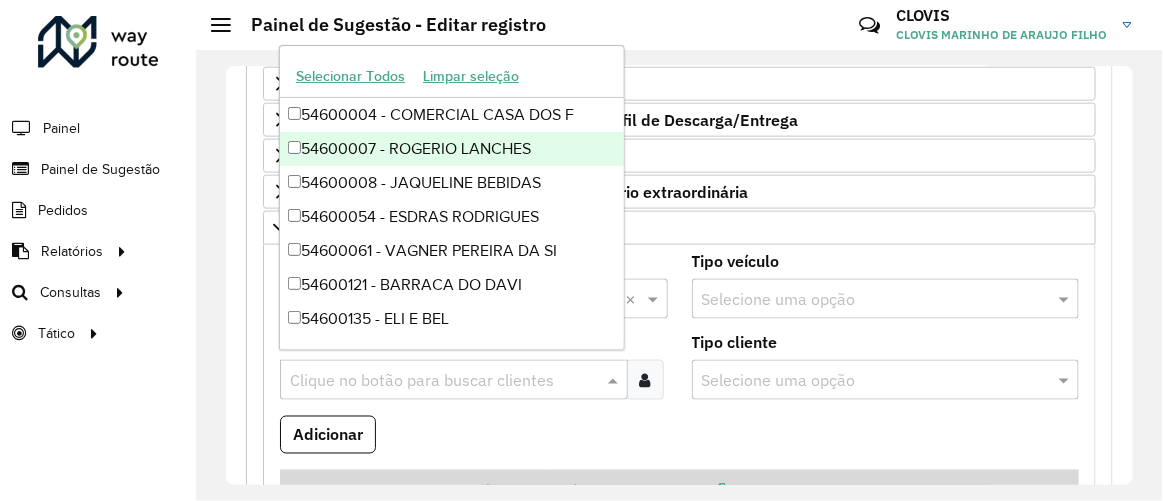 paste on "*****" 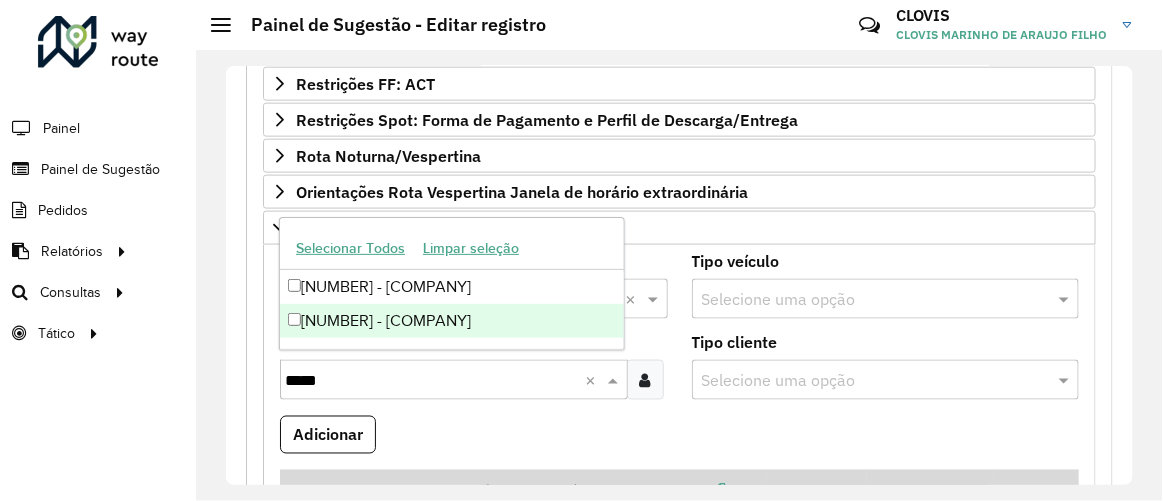 type on "*****" 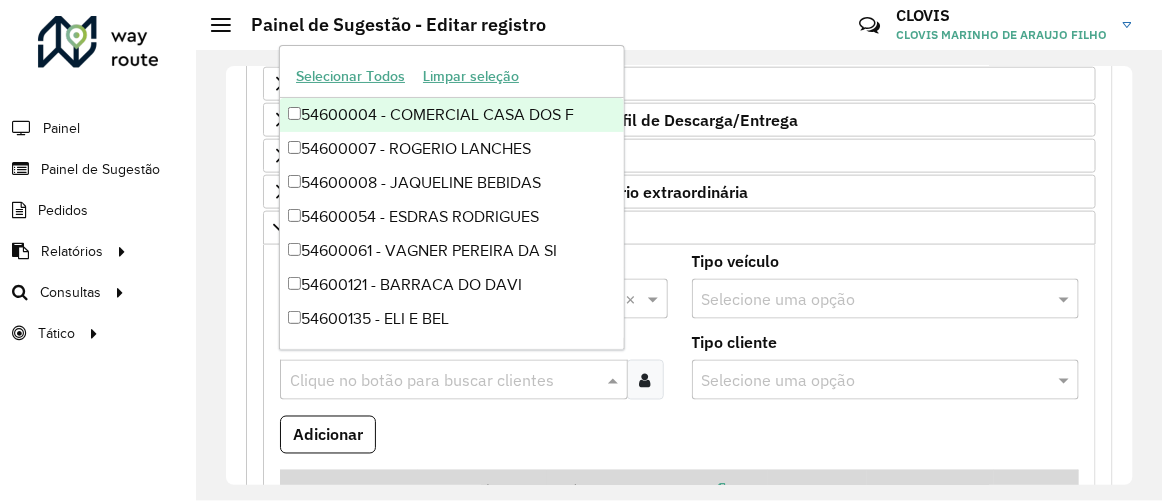click on "Aguarde... Pop-up bloqueado! Seu navegador bloqueou automáticamente a abertura de uma nova janela. Acesse as configurações e adicione o endereço do sistema a lista de permissão. Fechar Roteirizador AmbevTech Painel Painel de Sugestão Pedidos Relatórios Clientes Clientes fora malha Edição tempo atendimento Indicadores roteirização Pedidos agrupados Pedidos não Roteirizados Romaneio Roteirização Setor Veículos Consultas Roteirização Setores Tático Análise de Sessões Service Time Painel de Sugestão - Editar registro Críticas? Dúvidas? Elogios? Sugestões? Entre em contato conosco! [FIRST] [LAST] Selecione um depósito * Selecione uma opção × CDD Cabo Formulário Painel de Sugestão
Cadastro Painel de sugestão de roteirização: Informe a data de inicio, fim e preencha corretamente os campos abaixo. Data de Vigência Inicial * ******** Data de Vigência Final Clientes × ***** ×" at bounding box center (581, 250) 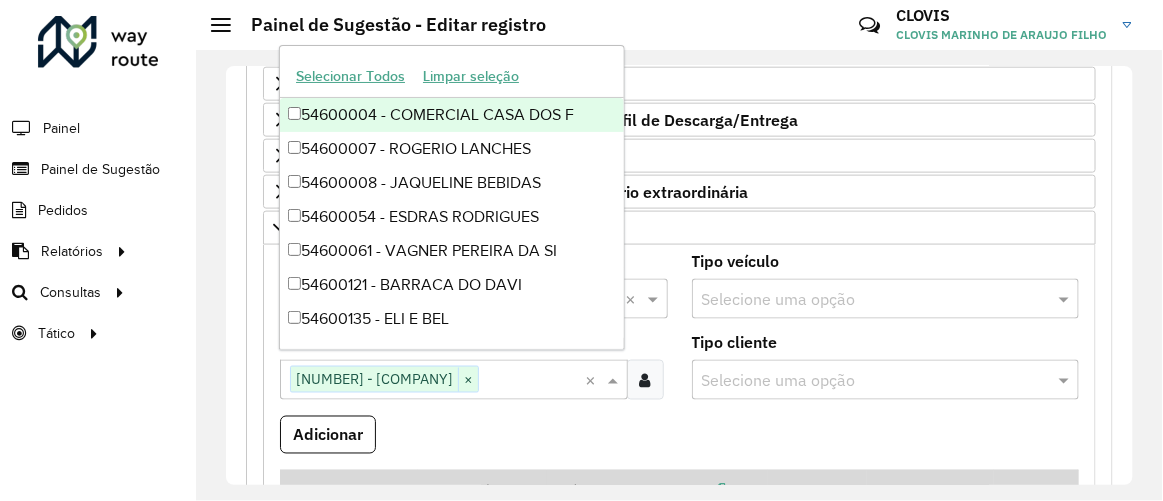 click on "Adicionar" at bounding box center [679, 443] 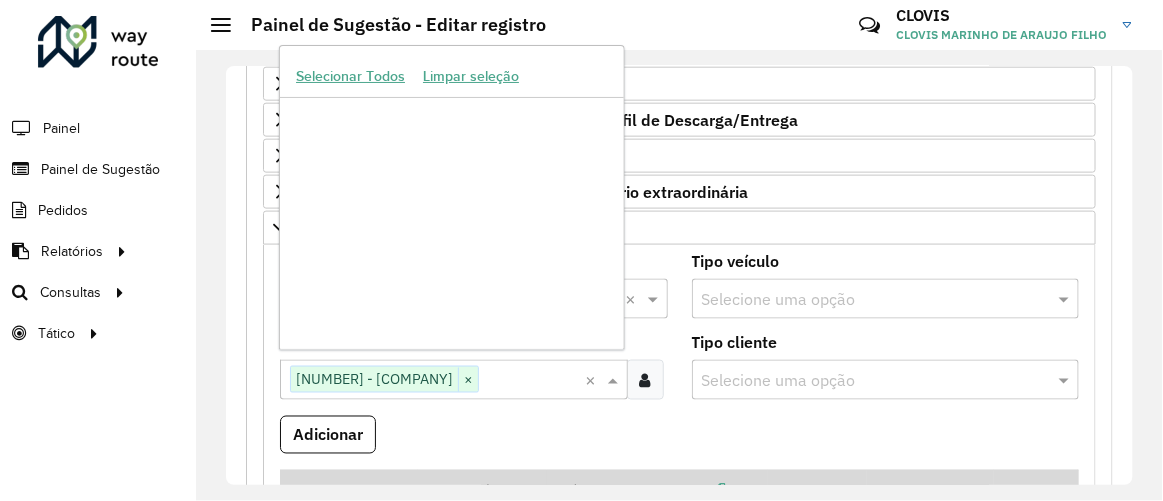 scroll, scrollTop: 0, scrollLeft: 52, axis: horizontal 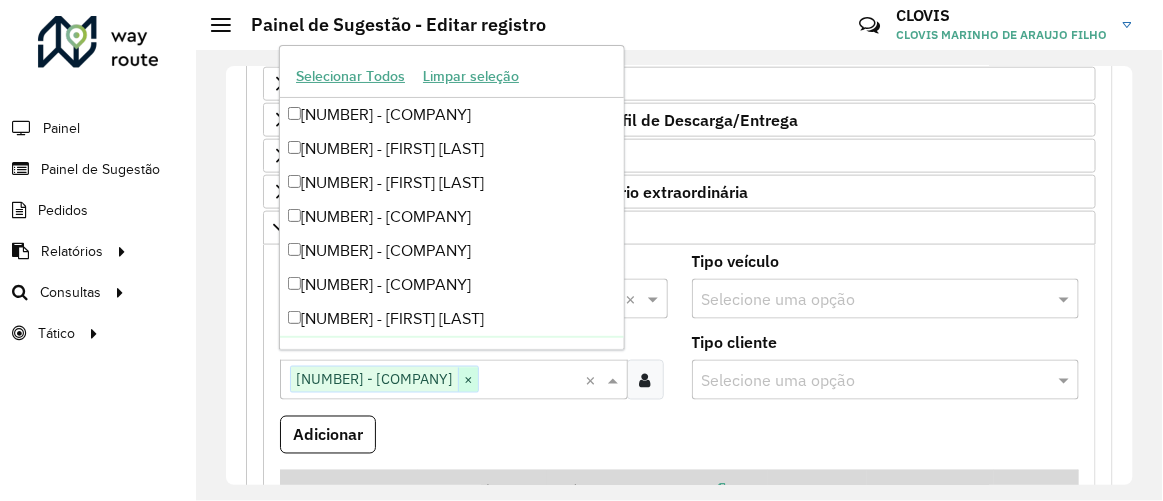 click on "×" at bounding box center [468, 380] 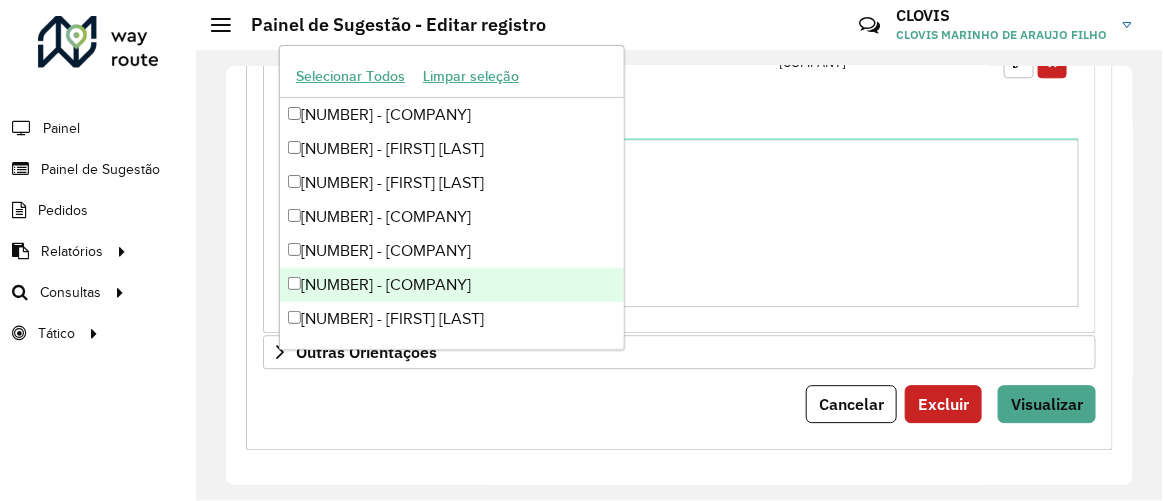 scroll, scrollTop: 1270, scrollLeft: 0, axis: vertical 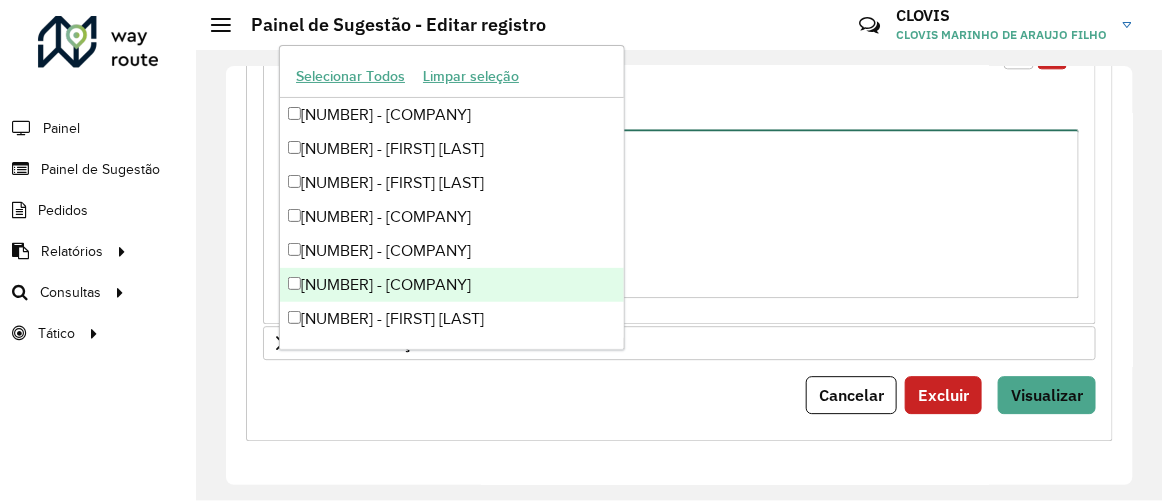 click on "Observações" at bounding box center [679, 213] 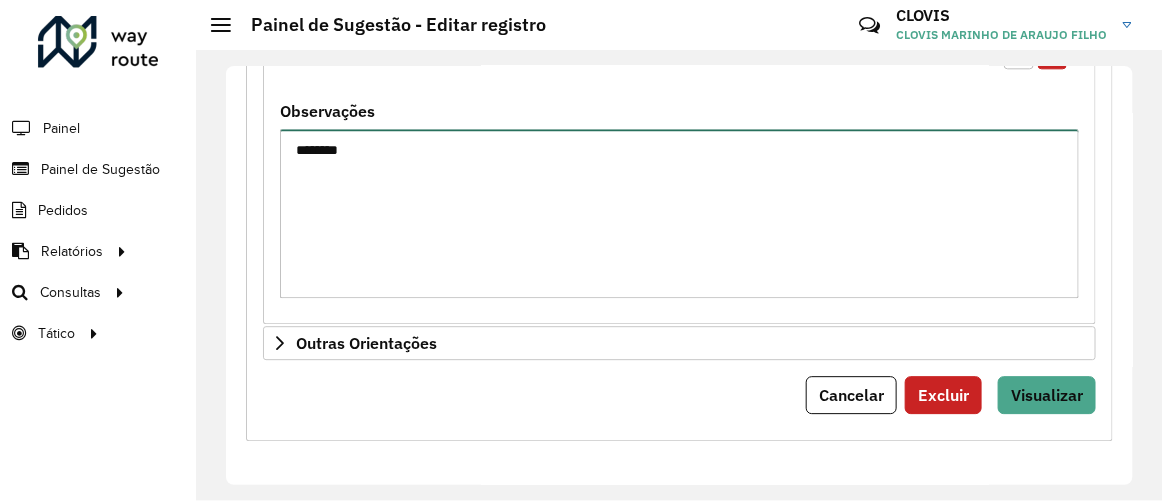 paste on "******" 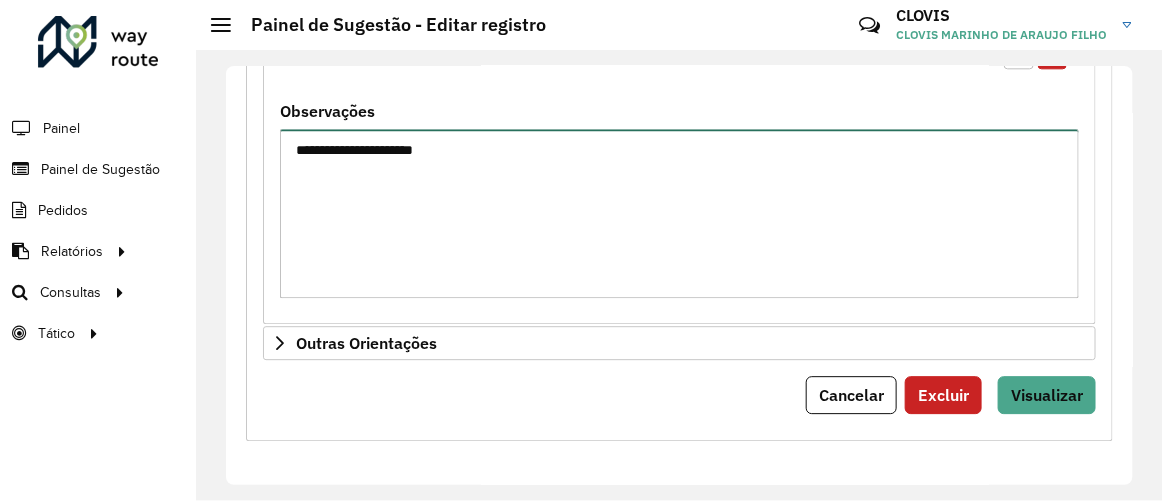paste on "********" 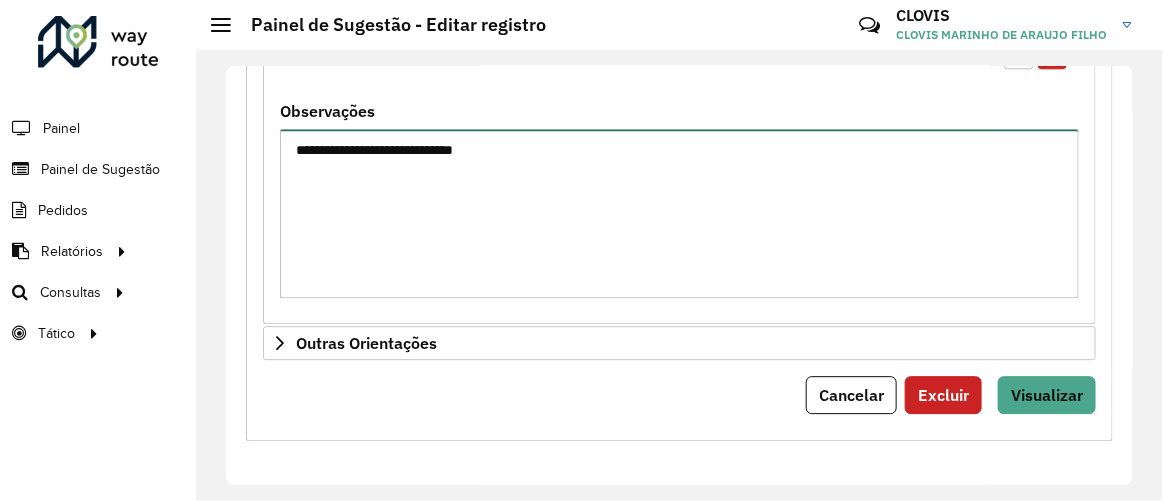 type on "**********" 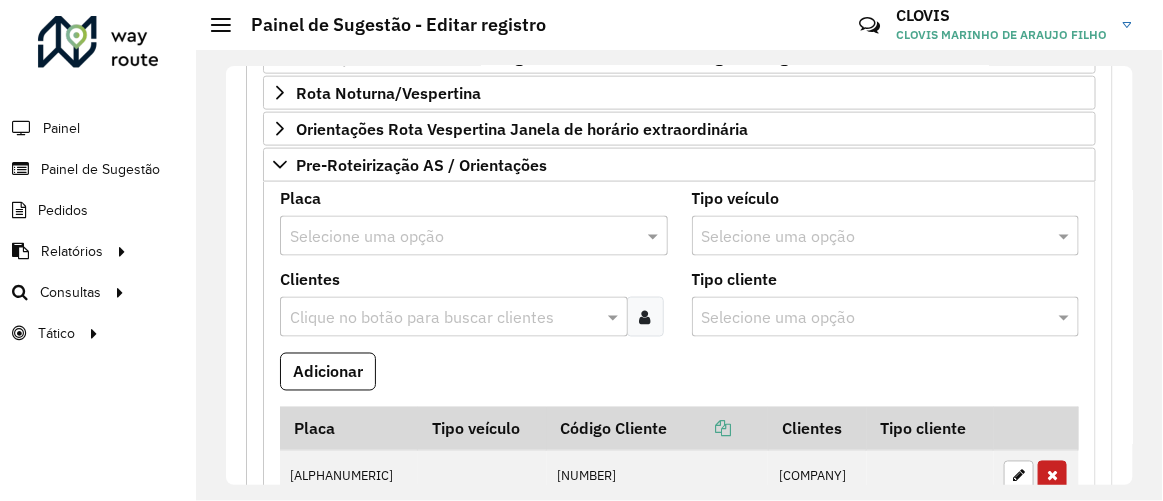 scroll, scrollTop: 623, scrollLeft: 0, axis: vertical 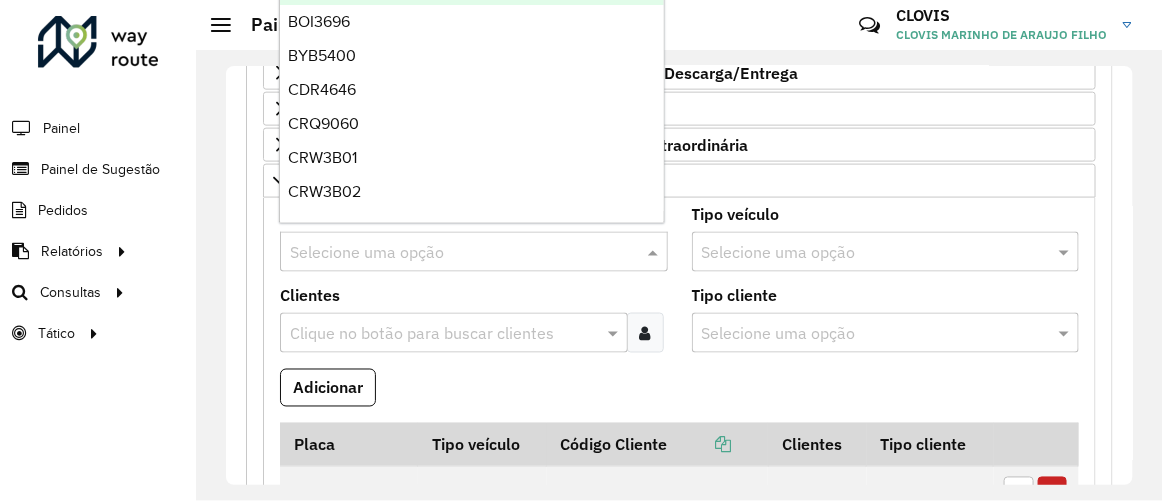 click at bounding box center [454, 253] 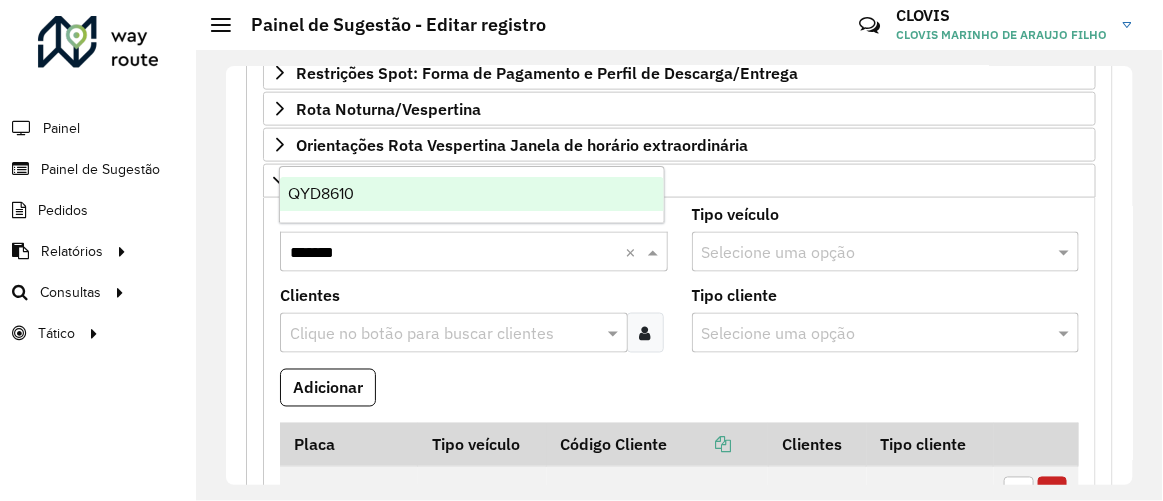 type 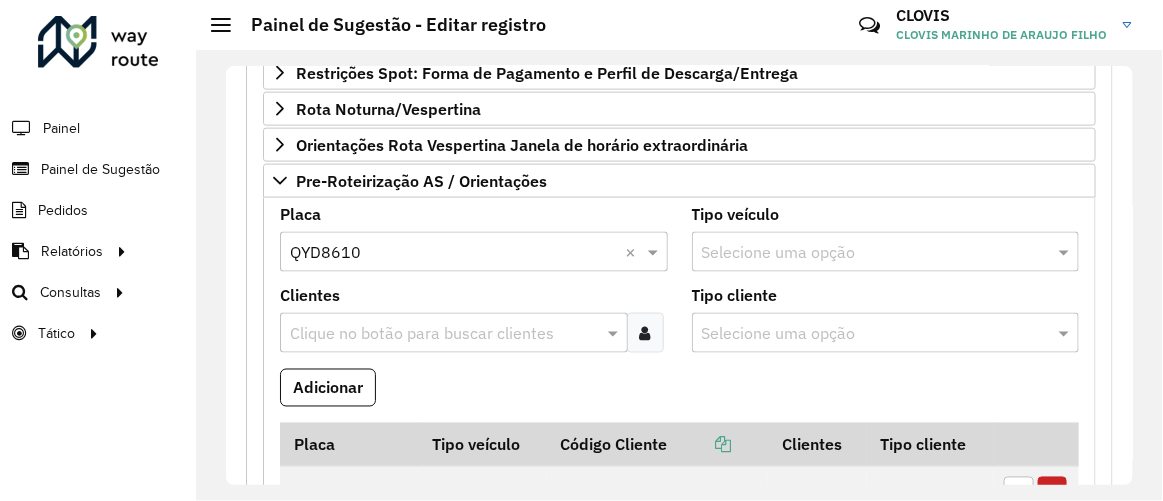 click at bounding box center (443, 334) 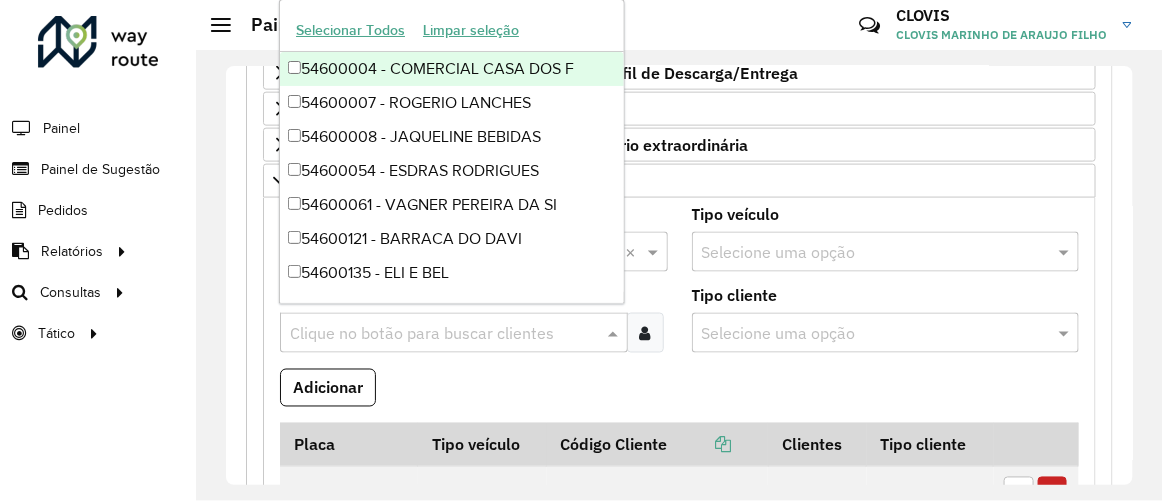 paste on "*****" 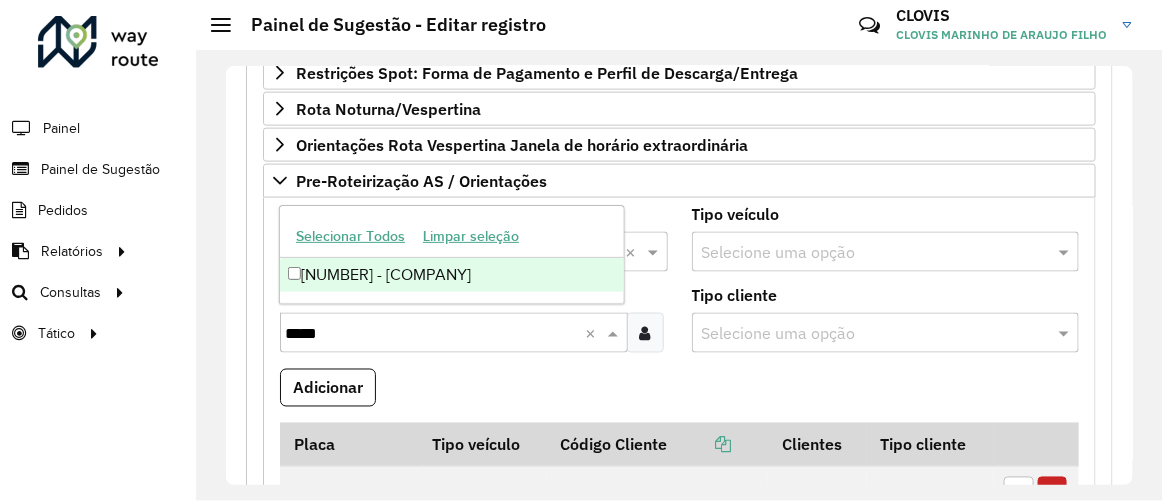 type 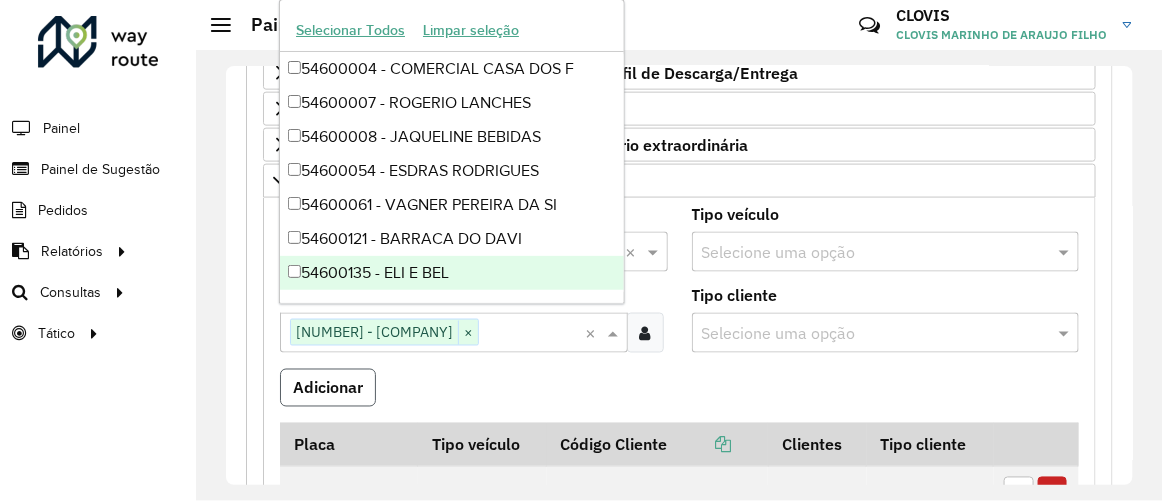 click on "Adicionar" at bounding box center (328, 388) 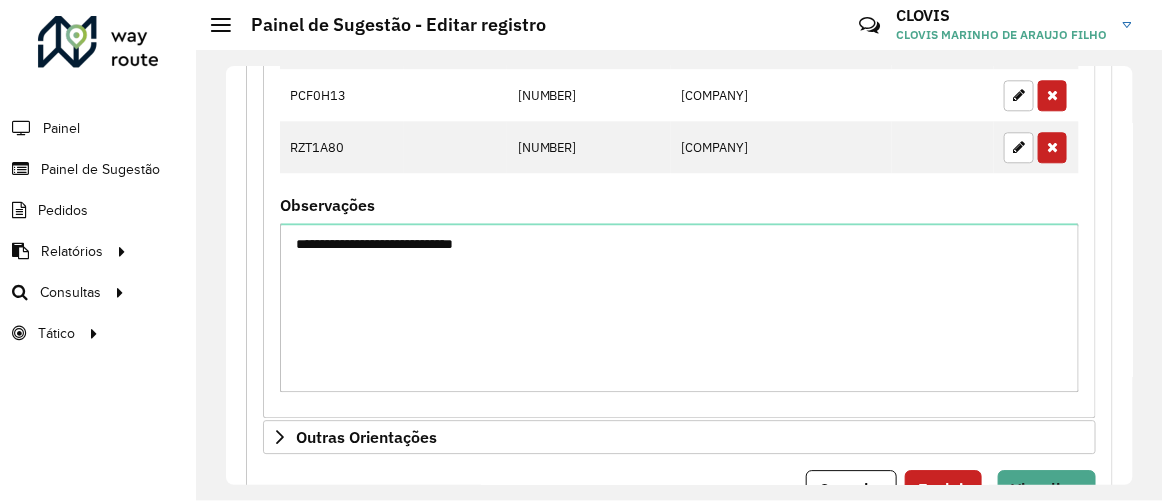 scroll, scrollTop: 1290, scrollLeft: 0, axis: vertical 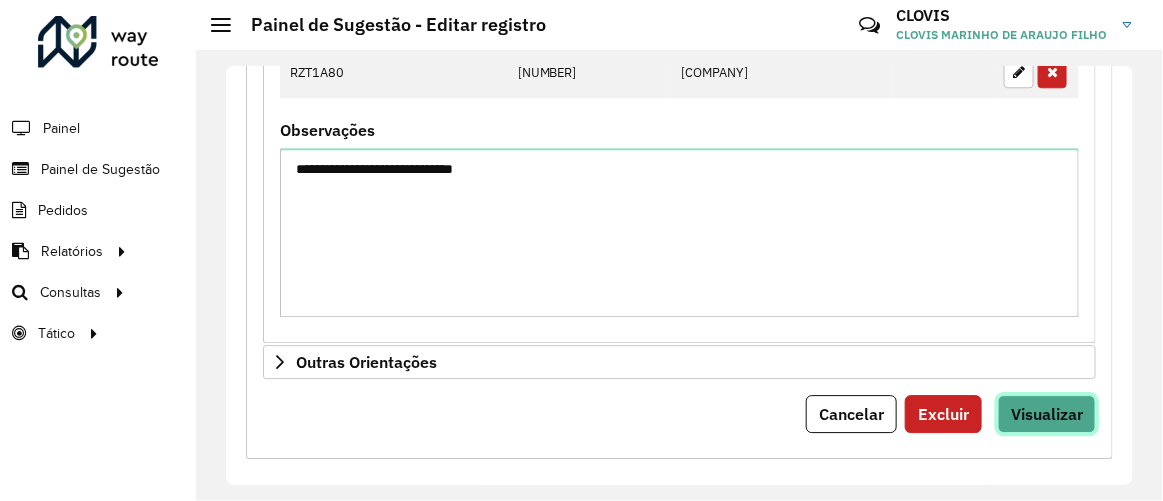 click on "Visualizar" at bounding box center [1047, 414] 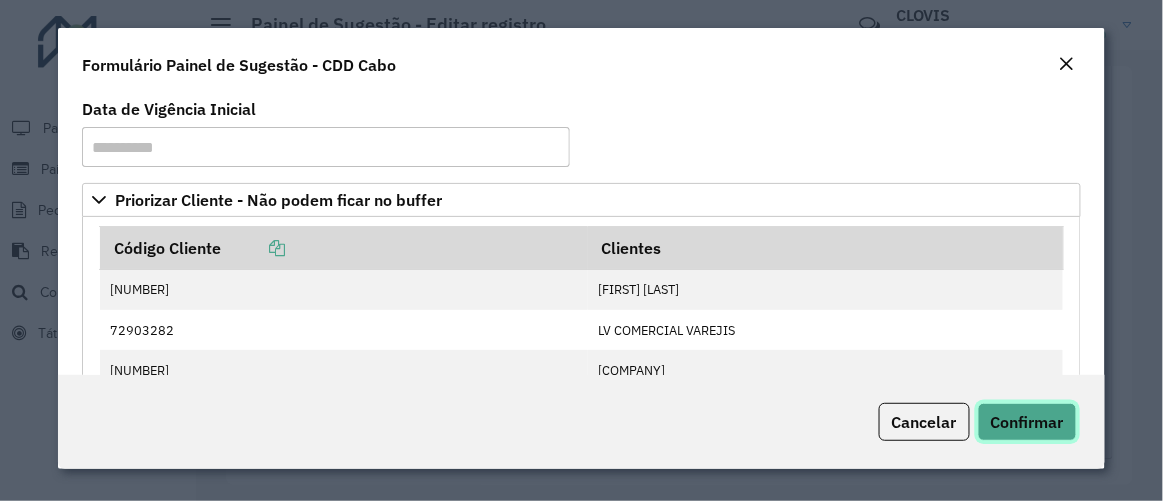 click on "Confirmar" 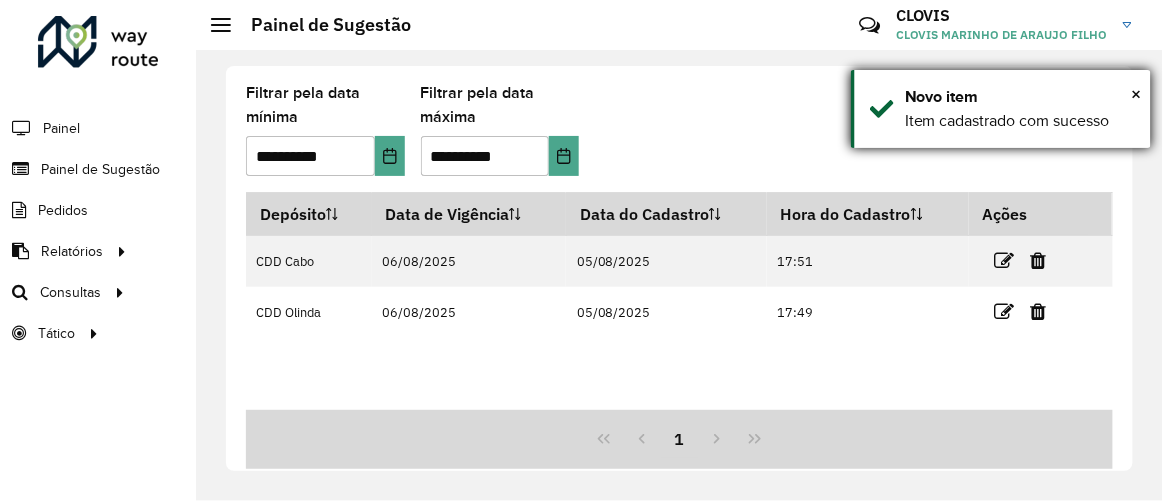click on "×  Novo item  Item cadastrado com sucesso" at bounding box center [1001, 109] 